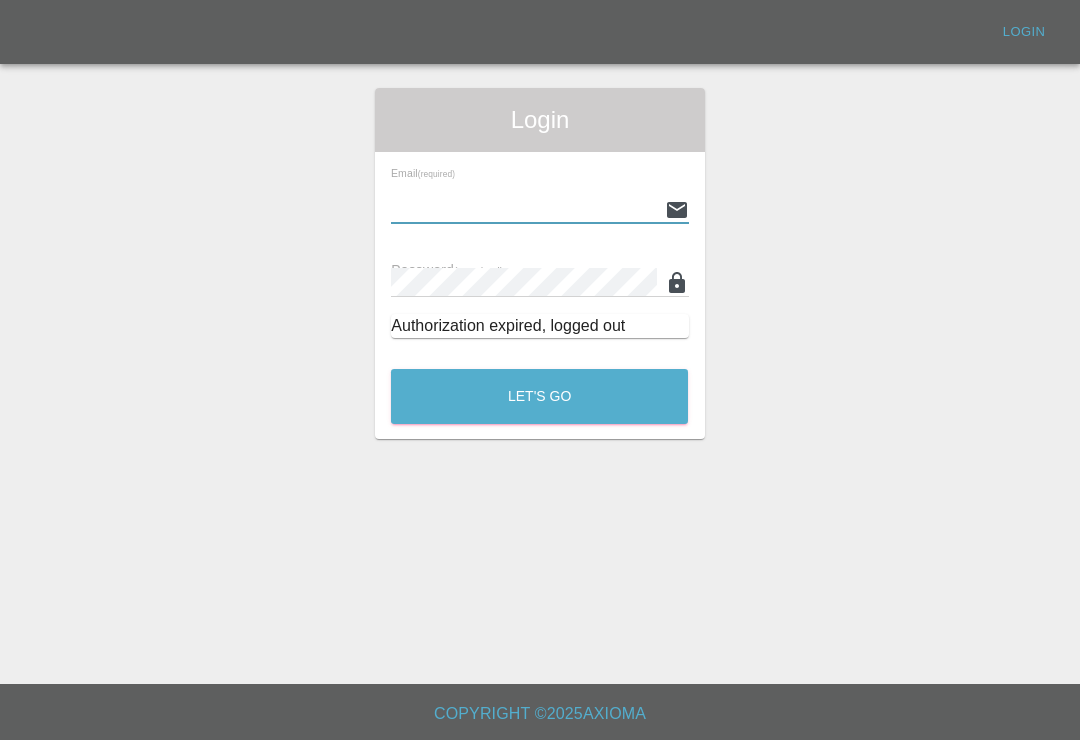 scroll, scrollTop: 0, scrollLeft: 0, axis: both 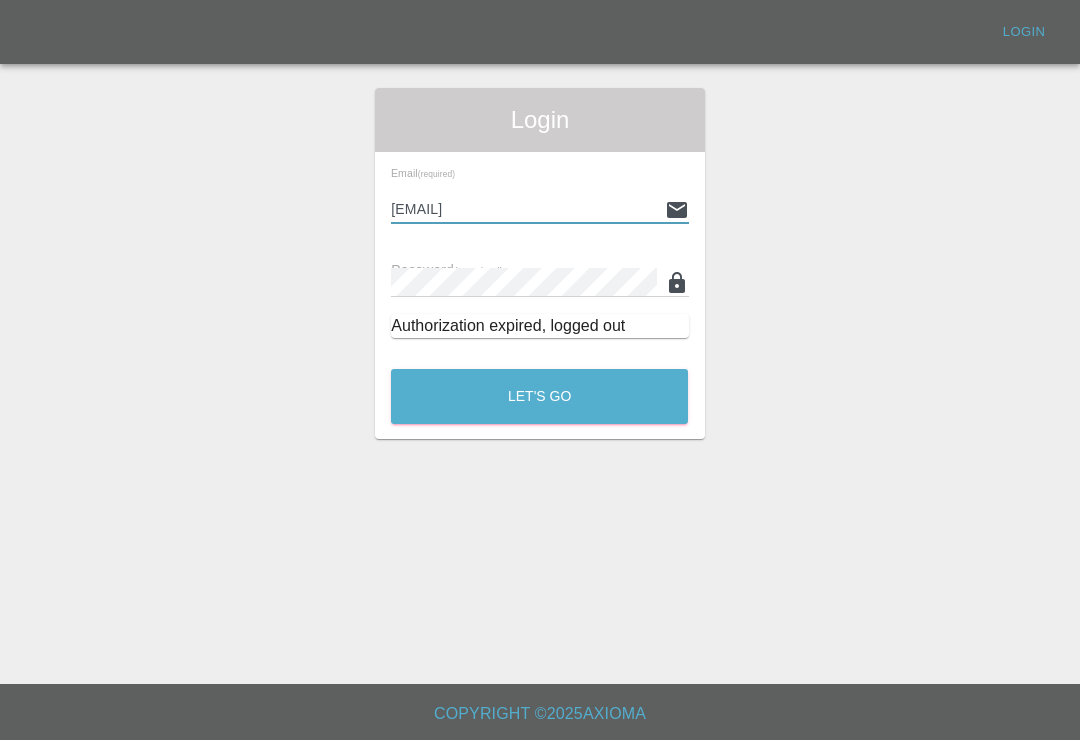 click on "Let's Go" at bounding box center (539, 396) 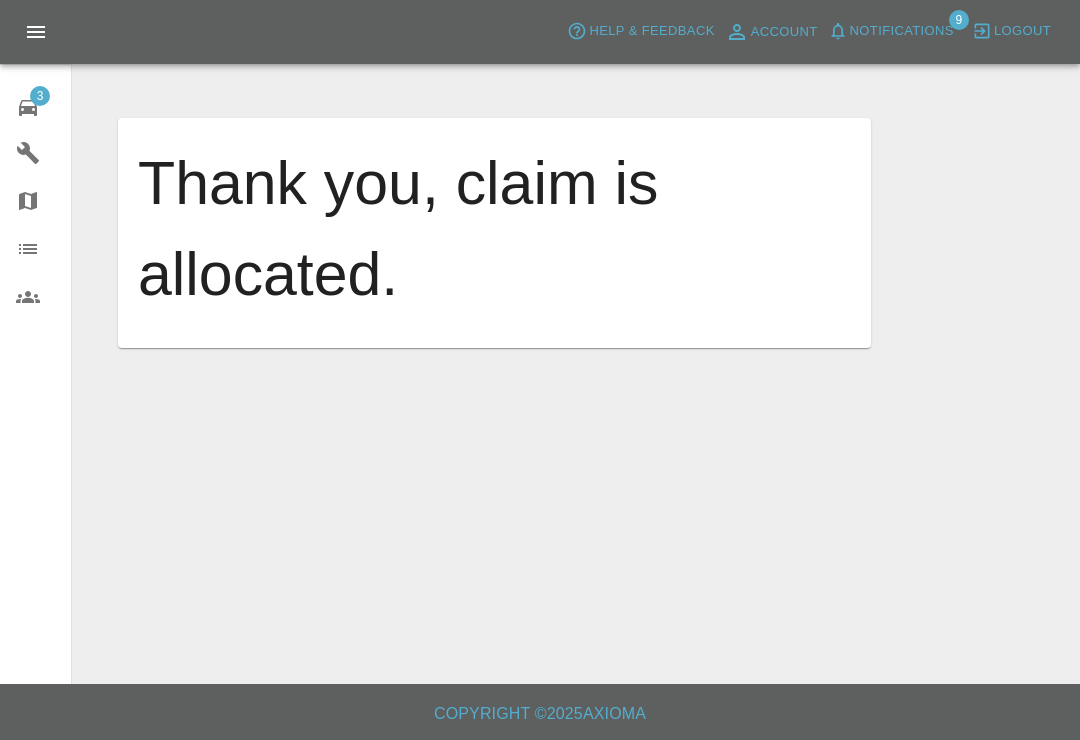 click 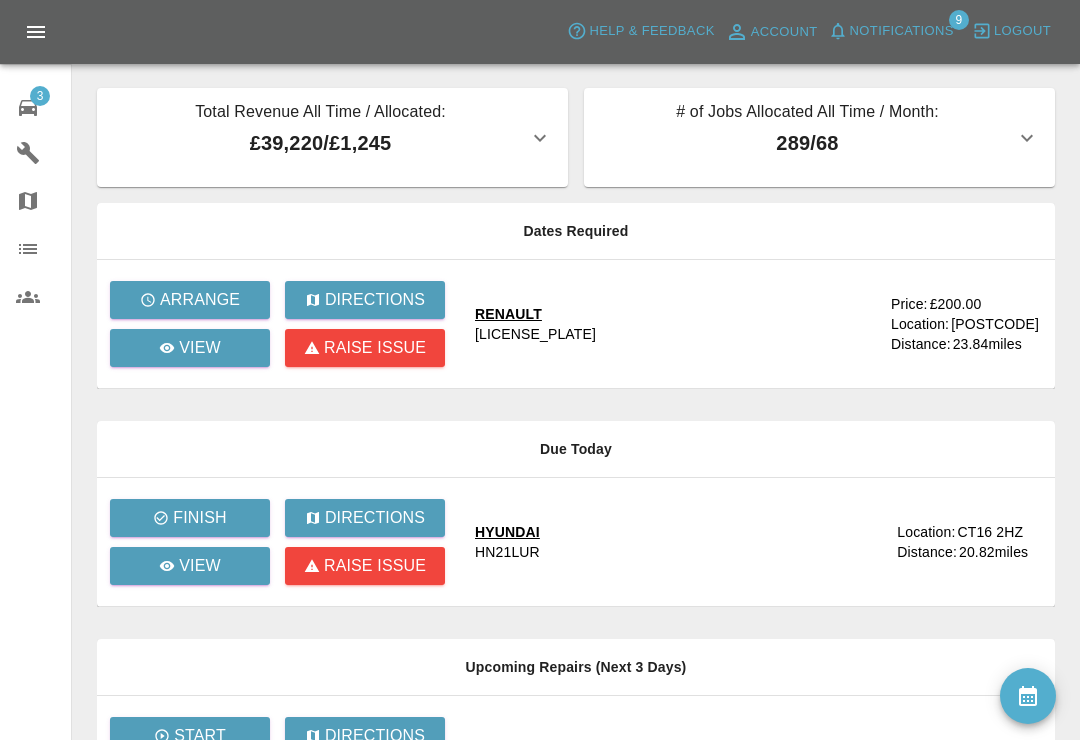 click 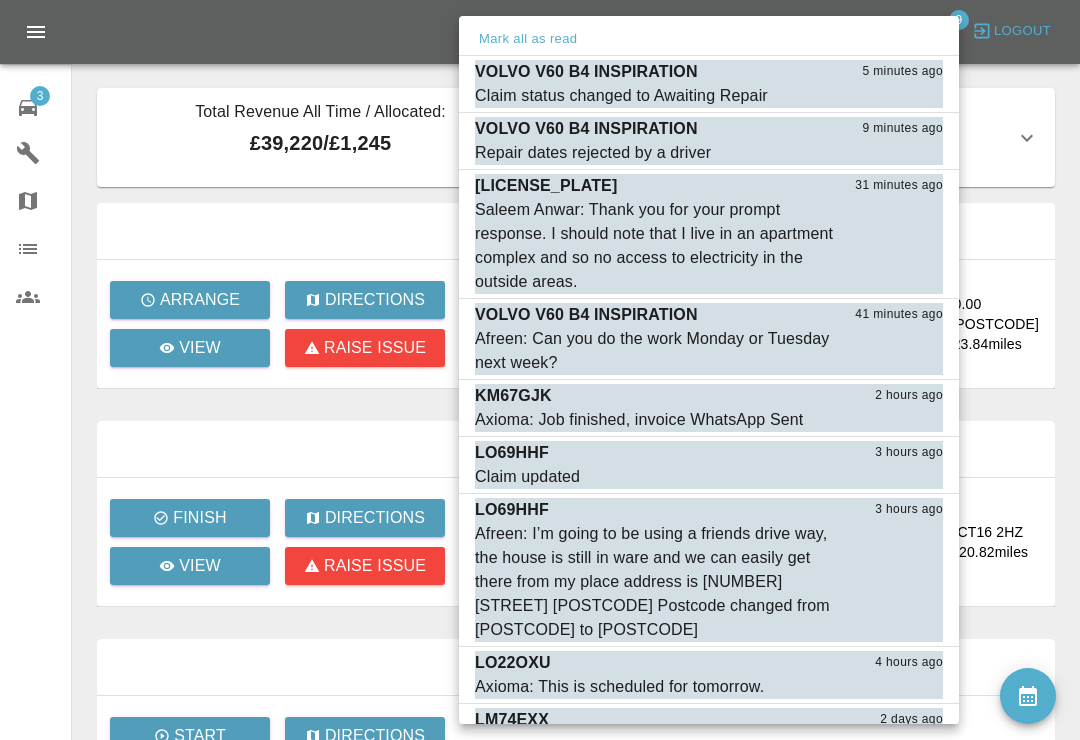 click on "Mark as read" at bounding box center (899, 96) 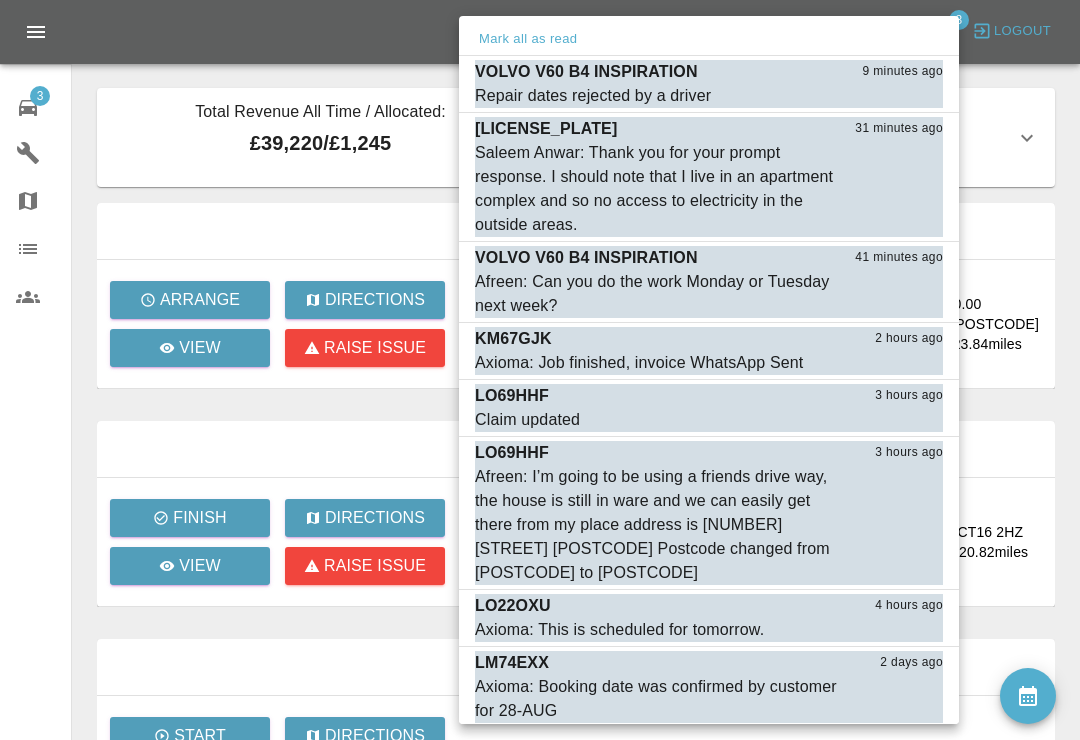 click on "Mark as read" at bounding box center [899, 96] 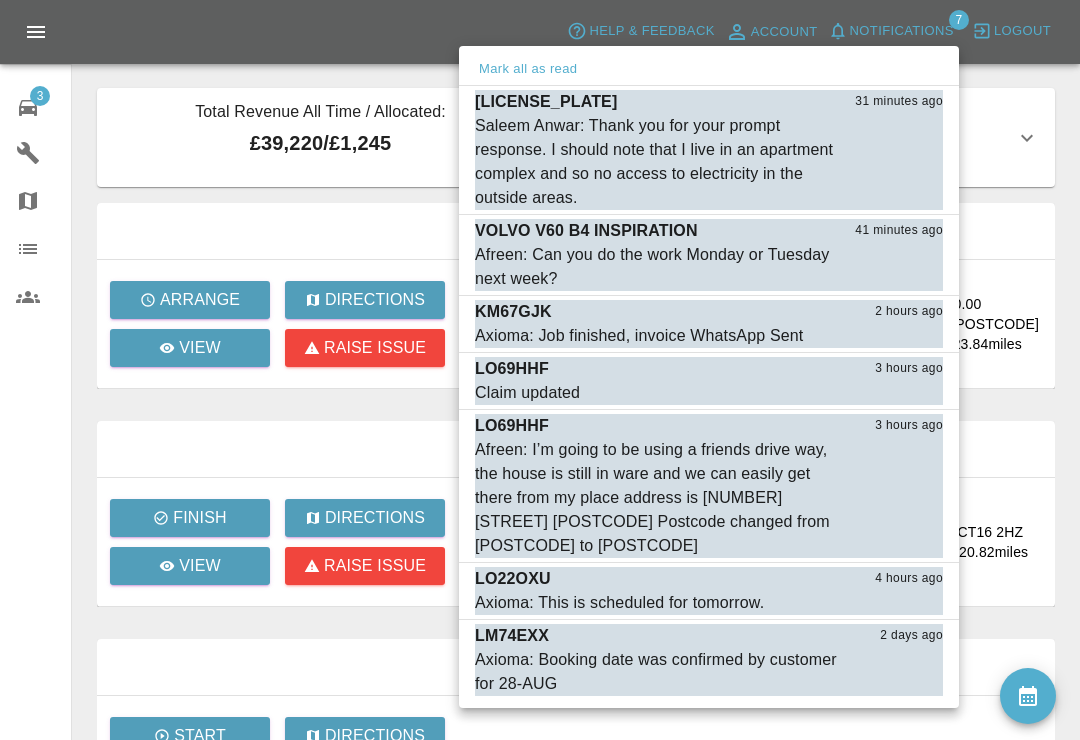 click on "Mark as read" at bounding box center [899, 336] 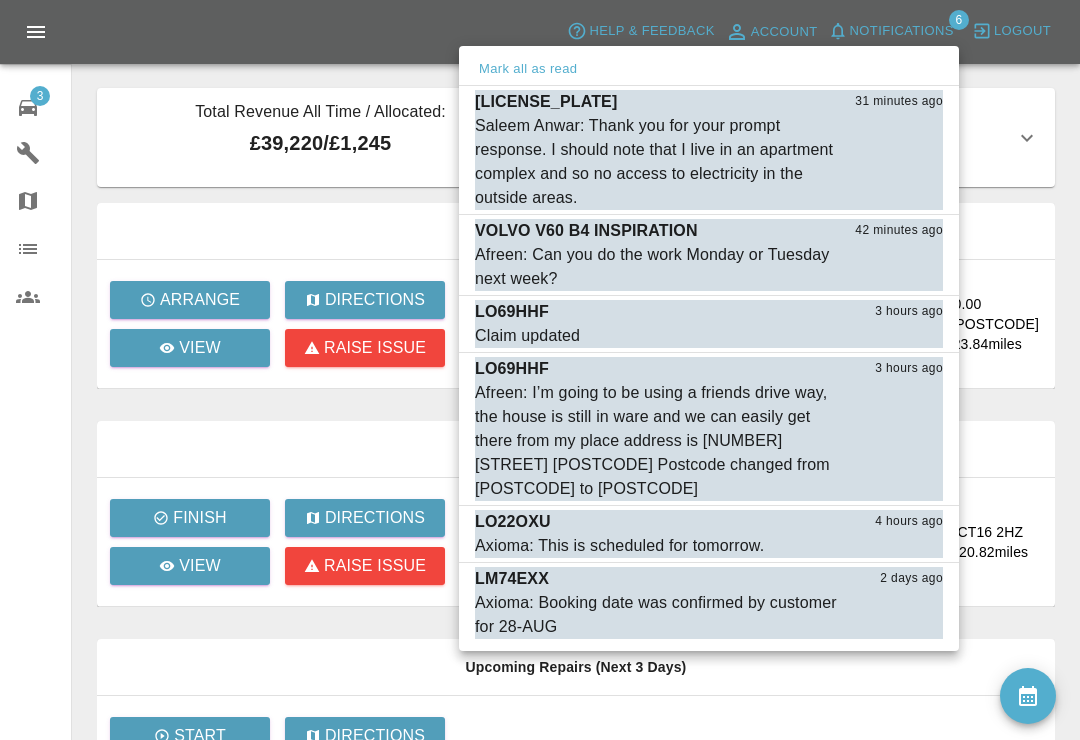 click on "Afreen: I’m going to be using a friends drive way, the house is still in ware and we can easily get there from my place
address is 117 Musley Hill SG127NQ
Postcode changed from SG12 9HP to SG127NQ" at bounding box center [659, 441] 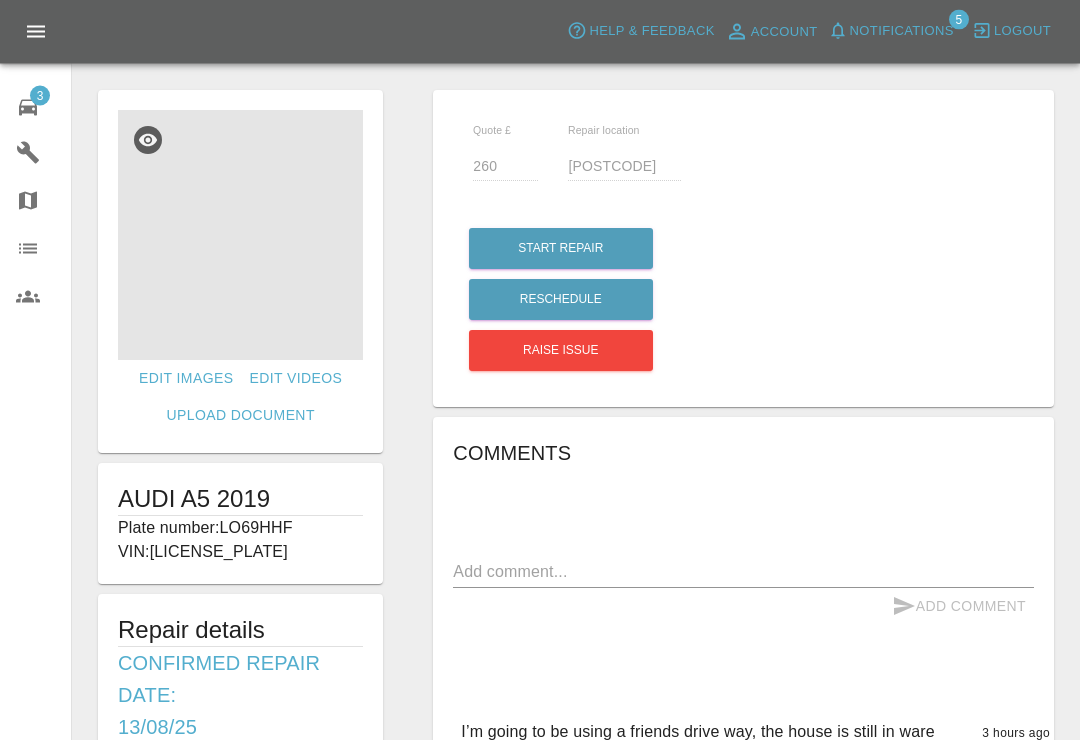 scroll, scrollTop: 0, scrollLeft: 0, axis: both 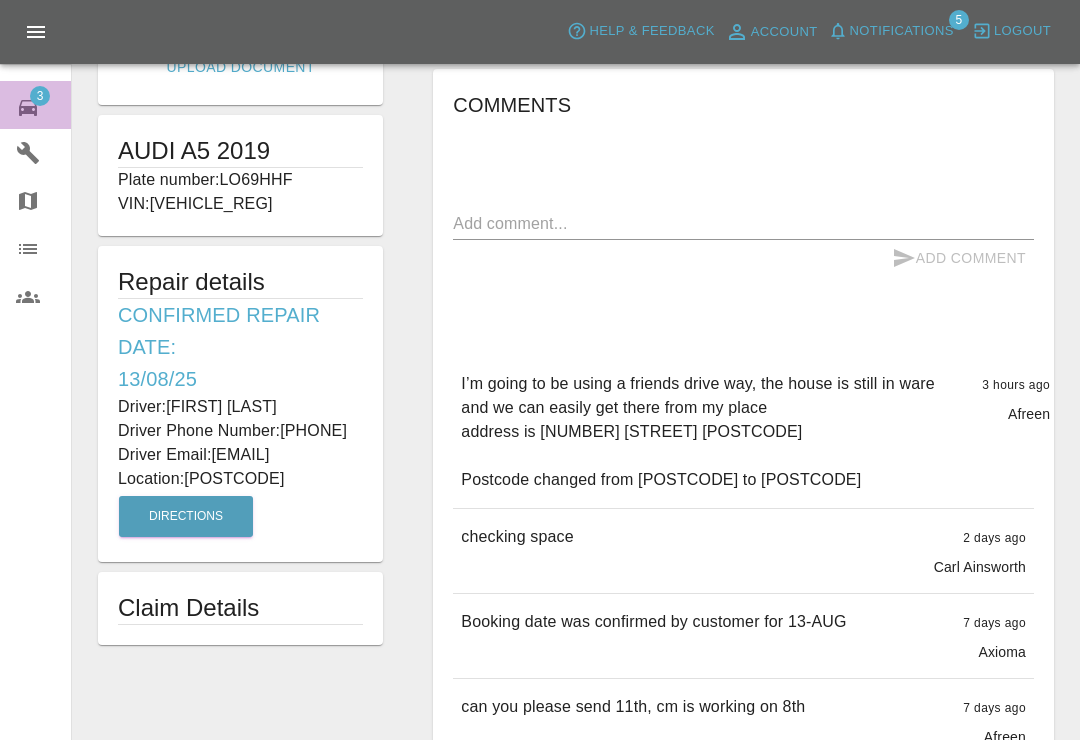 click 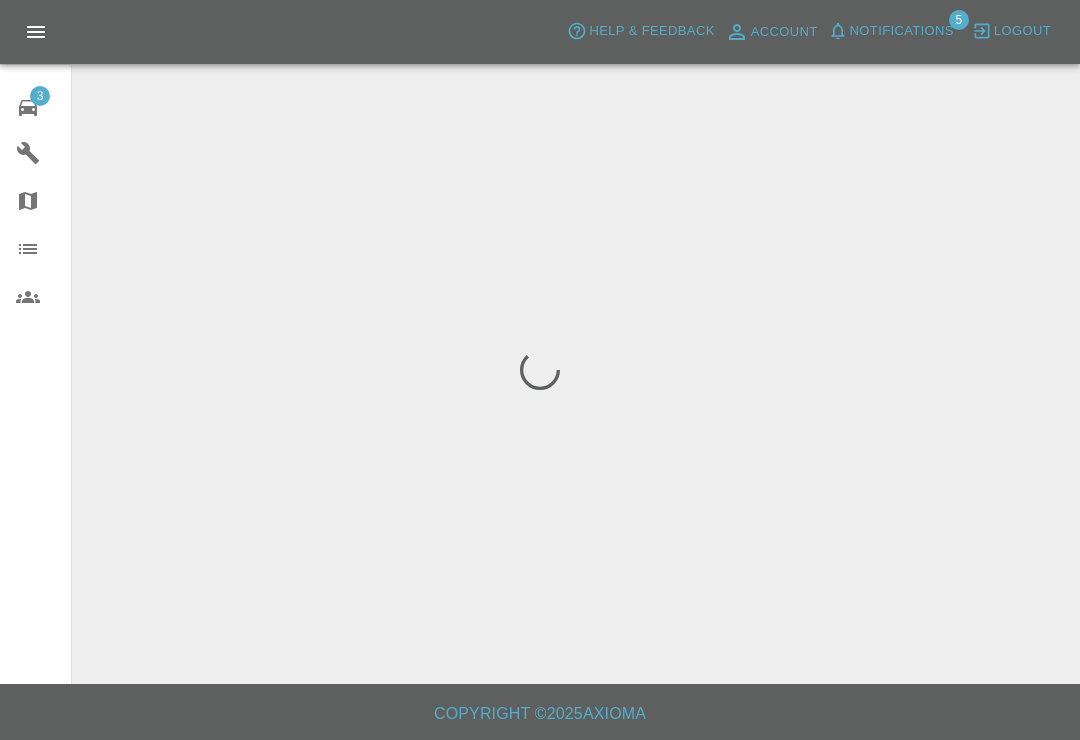 scroll, scrollTop: 0, scrollLeft: 0, axis: both 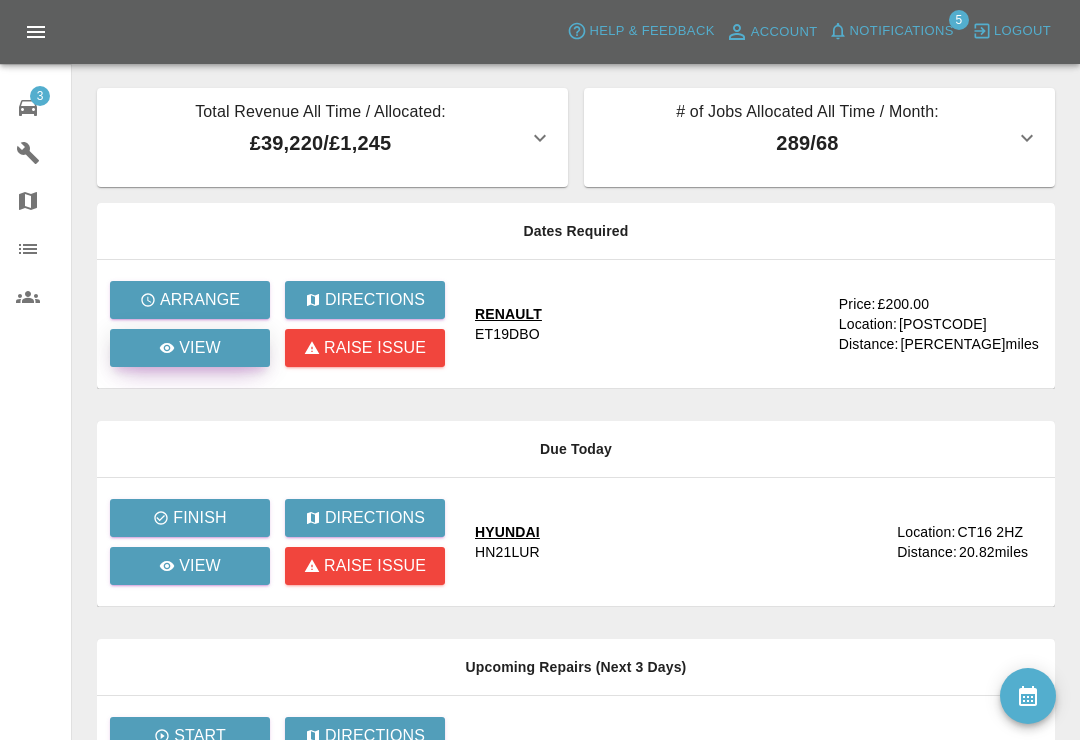 click 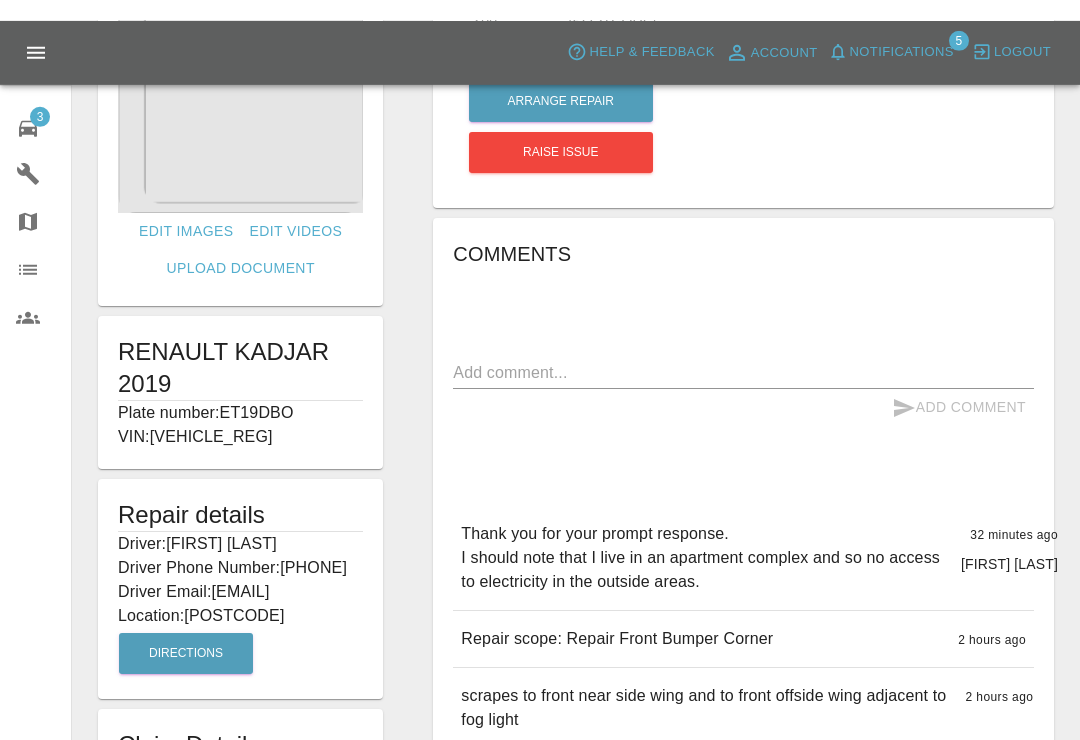 scroll, scrollTop: 0, scrollLeft: 0, axis: both 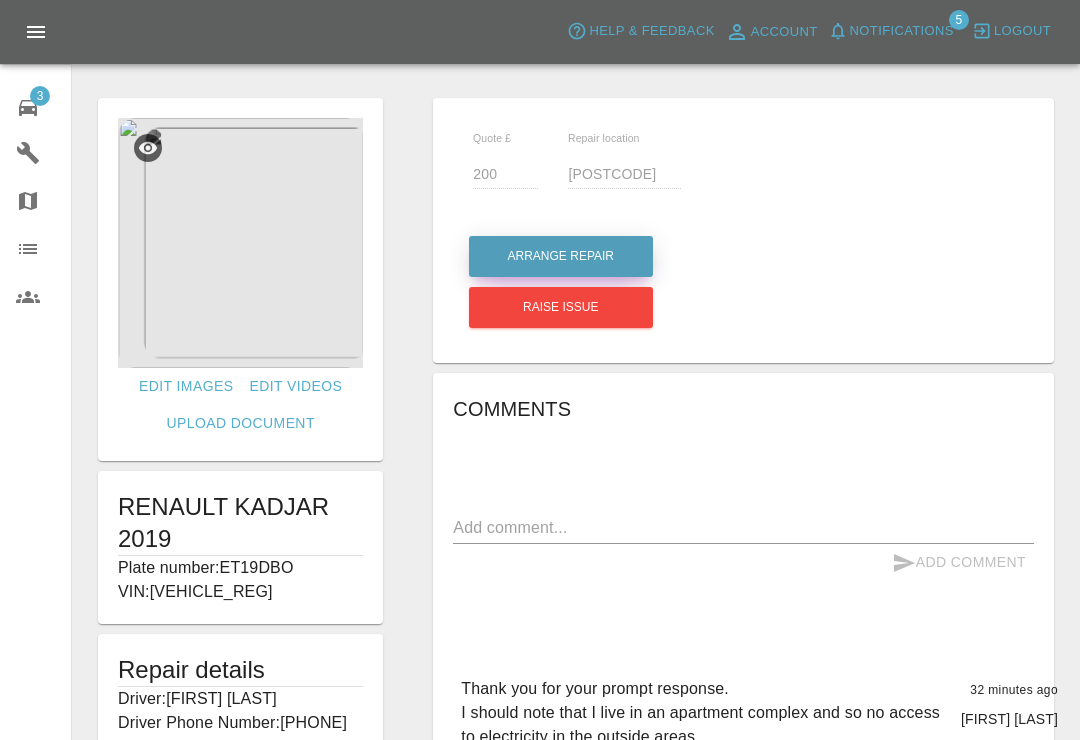 click on "Arrange Repair" at bounding box center (561, 256) 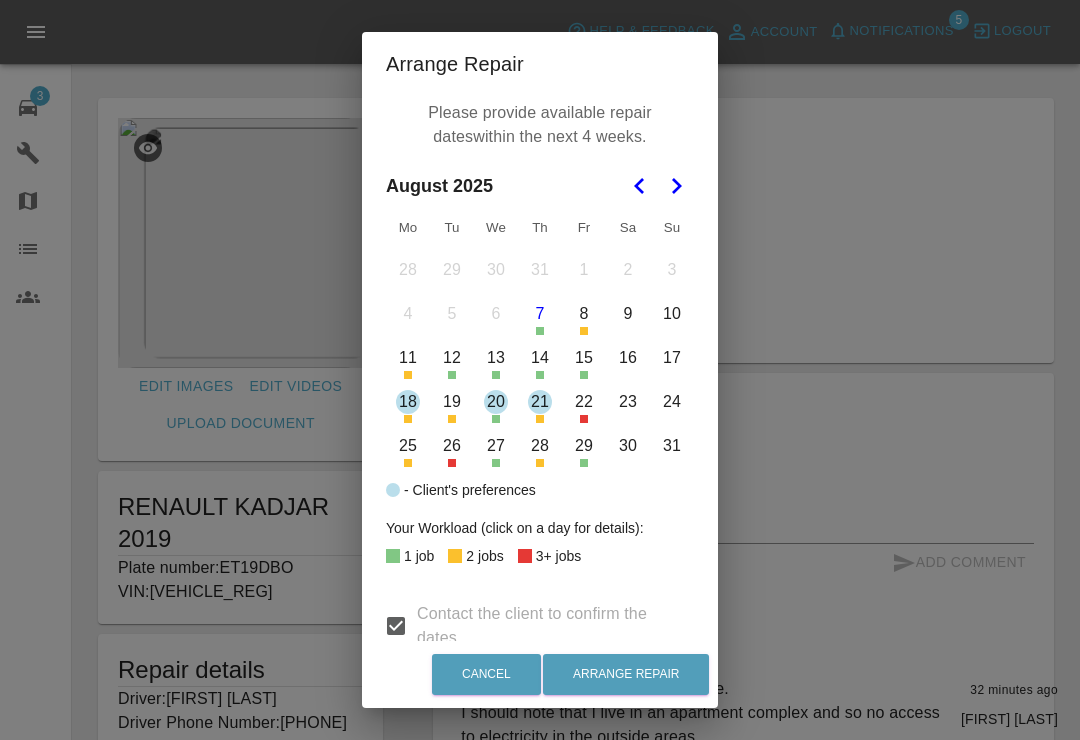 click on "19" at bounding box center [452, 402] 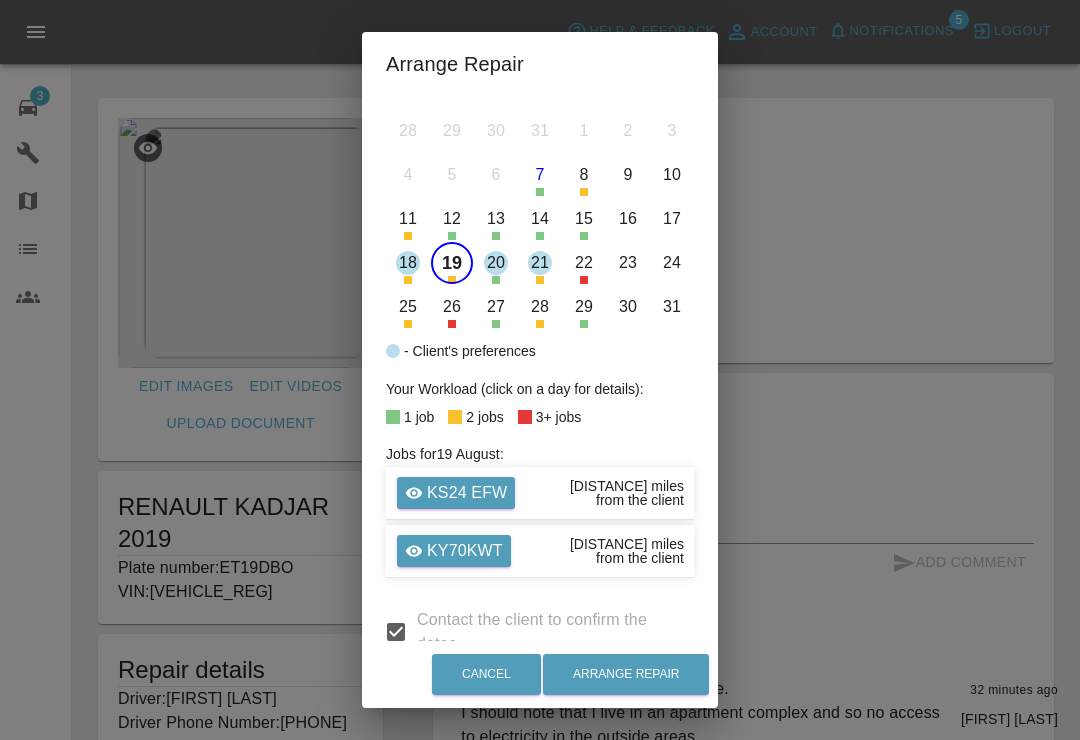 scroll, scrollTop: 113, scrollLeft: 0, axis: vertical 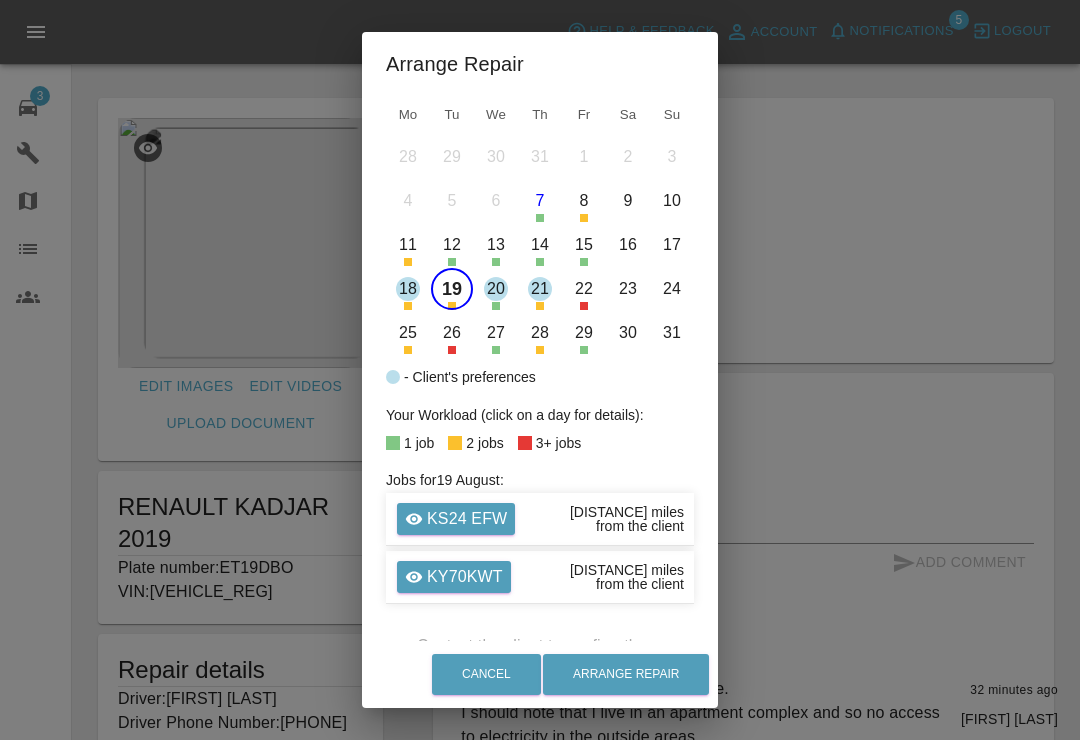click on "20" at bounding box center [496, 289] 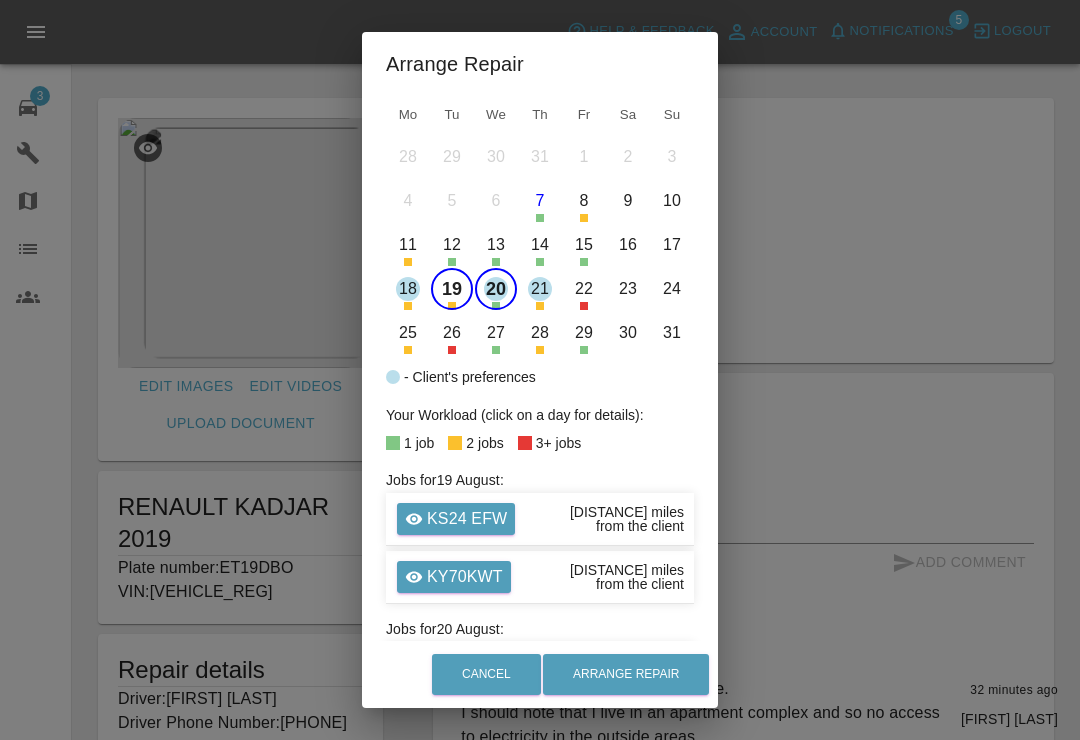 click on "Arrange Repair Please provide available repair dates  within the next 4 weeks. August 2025 Mo Tu We Th Fr Sa Su 28 29 30 31 1 2 3 4 5 6 7 8 9 10 11 12 13 14 15 16 17 18 19 20 21 22 23 24 25 26 27 28 29 30 31 - Client's preferences Your Workload (click on a day for details): 1 job 2 jobs 3+ jobs Jobs for  19 August : KS24 EFW 100.77 miles from the client KY70KWT 92.37 miles from the client Jobs for  20 August : LG16WNW 64.64 miles from the client Contact the client to confirm the dates Client requested specific dates Cancel Arrange Repair" at bounding box center (540, 370) 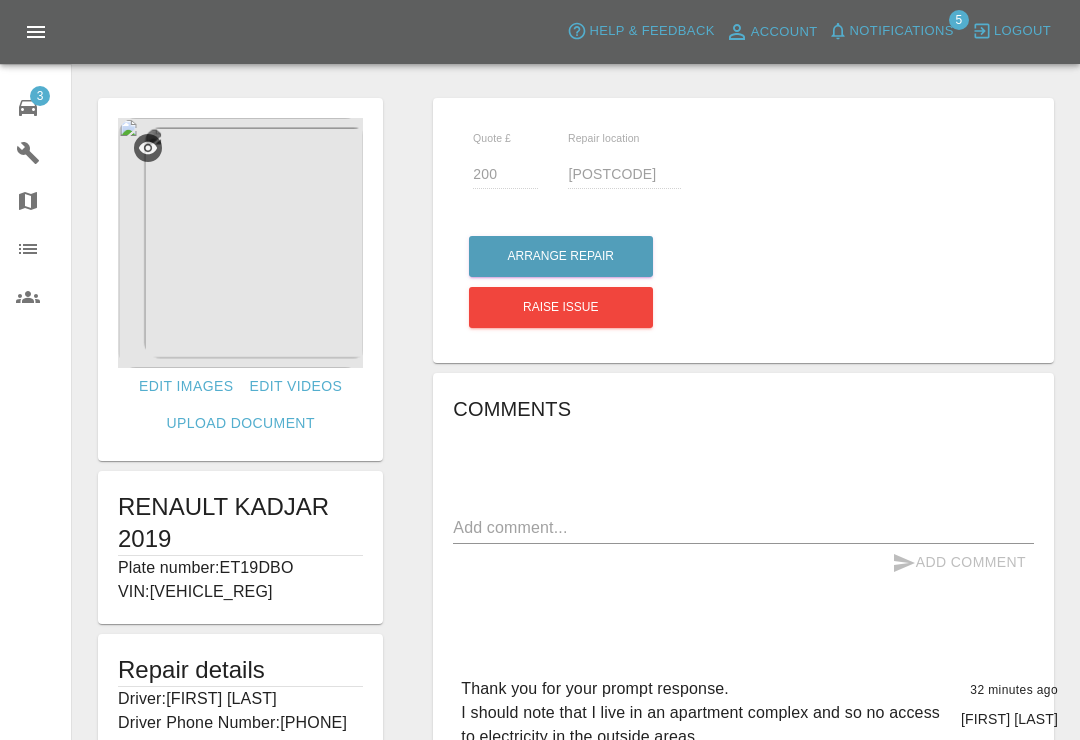 click on "Quote £ 200 Repair location TN40 1RU Arrange Repair Raise issue Comments x Add Comment Thank you for your prompt response.
I should note that I live in an apartment complex and so no access to electricity in the outside areas.
32 minutes ago Saleem Anwar Thank you for your prompt response.
I should note that I live in an apartment complex and so no access to electricity in the outside areas.
32 minutes ago Saleem Anwar Repair scope: Repair Front Bumper Corner 2 hours ago Repair scope: Repair Front Bumper Corner 2 hours ago scrapes to front near side wing and to front offside wing adjacent to fog light 2 hours ago scrapes to front near side wing and to front offside wing adjacent to fog light 2 hours ago" at bounding box center [743, 517] 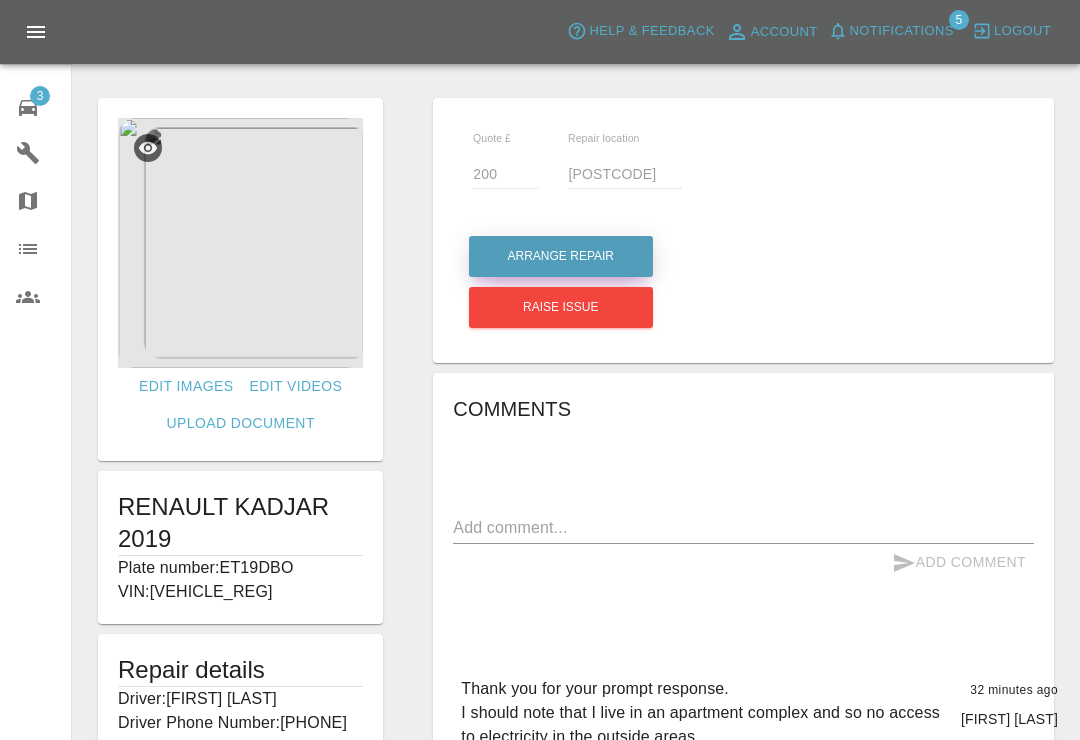 click on "Arrange Repair" at bounding box center (561, 256) 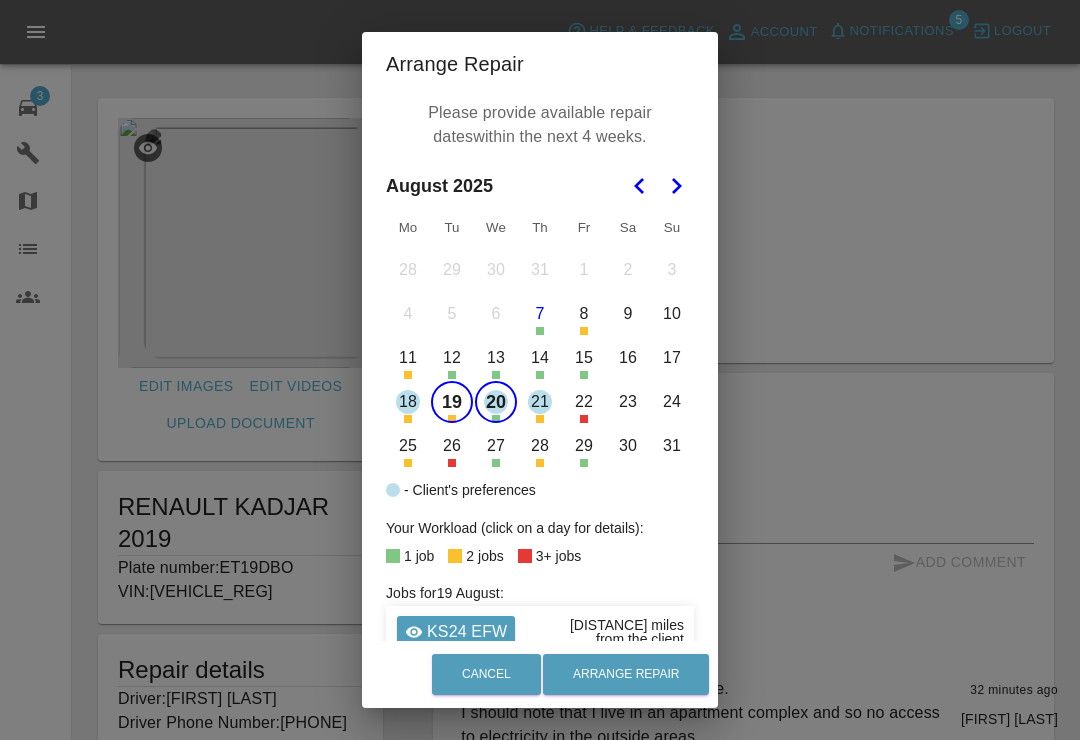 click on "21" at bounding box center [540, 402] 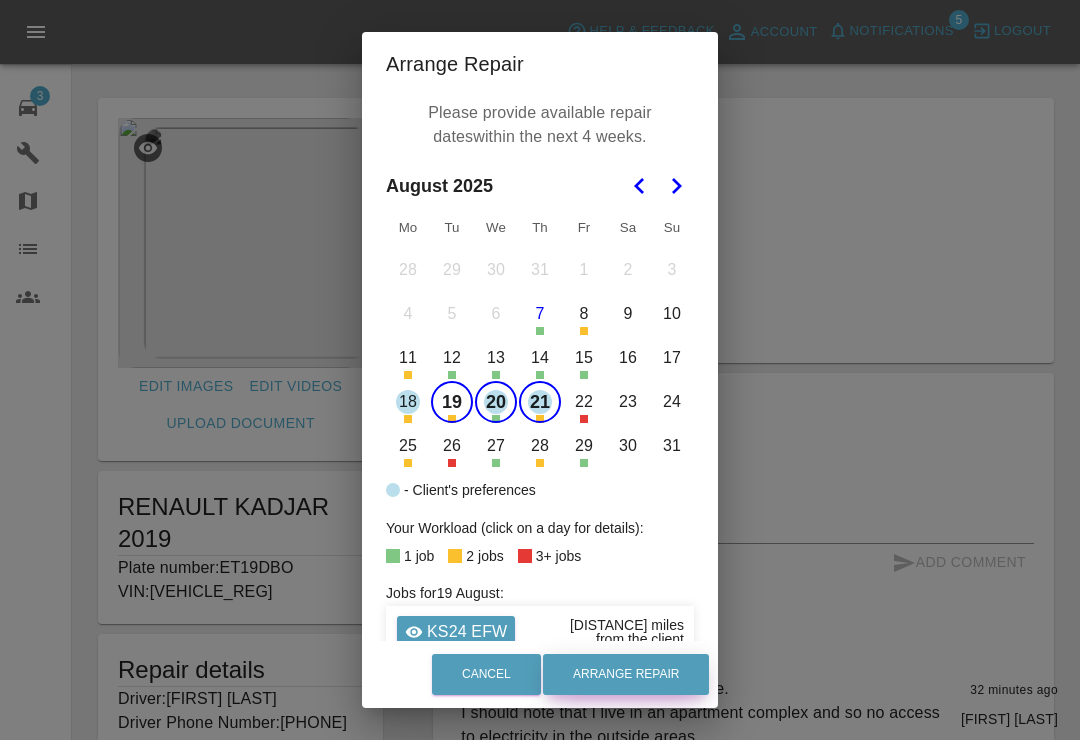 click on "Arrange Repair" at bounding box center (626, 674) 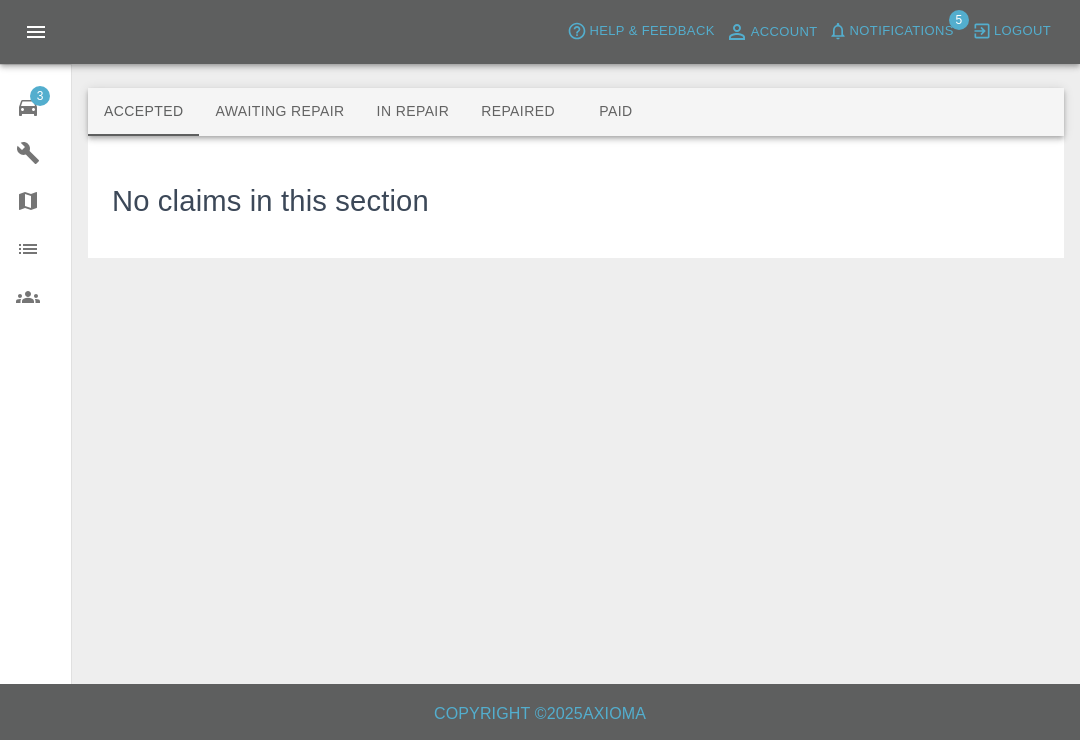 click on "Notifications" at bounding box center (891, 31) 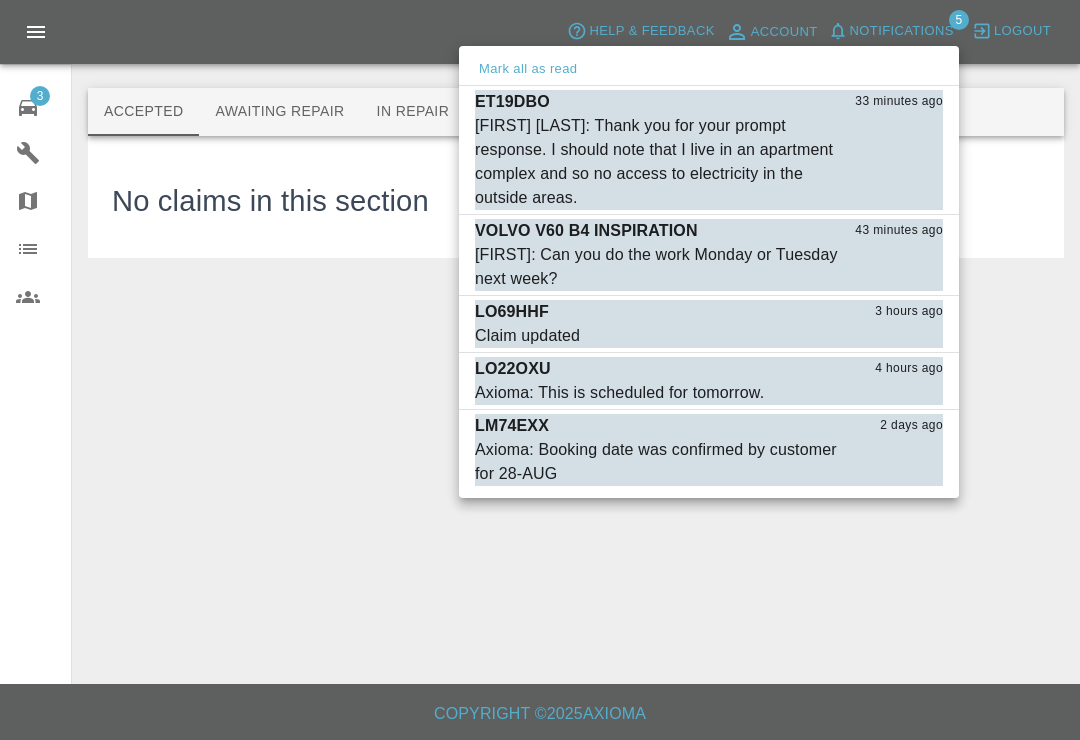 click on "Axioma: Booking date was confirmed by customer for 28-AUG" at bounding box center [659, 462] 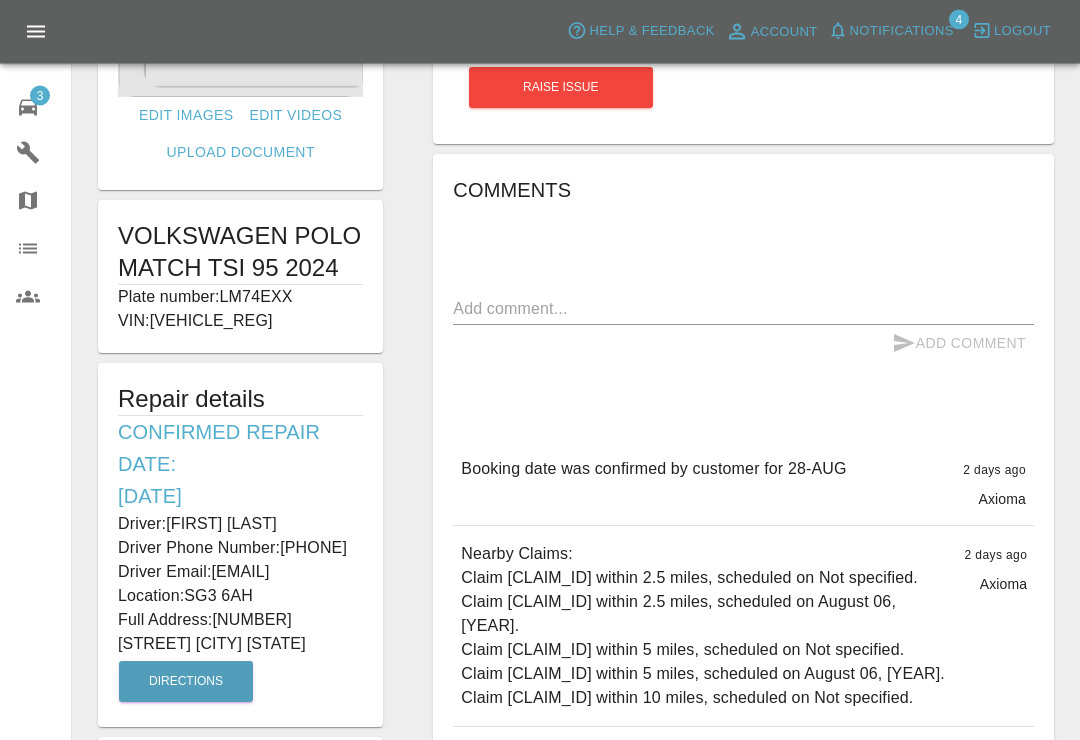 scroll, scrollTop: 271, scrollLeft: 0, axis: vertical 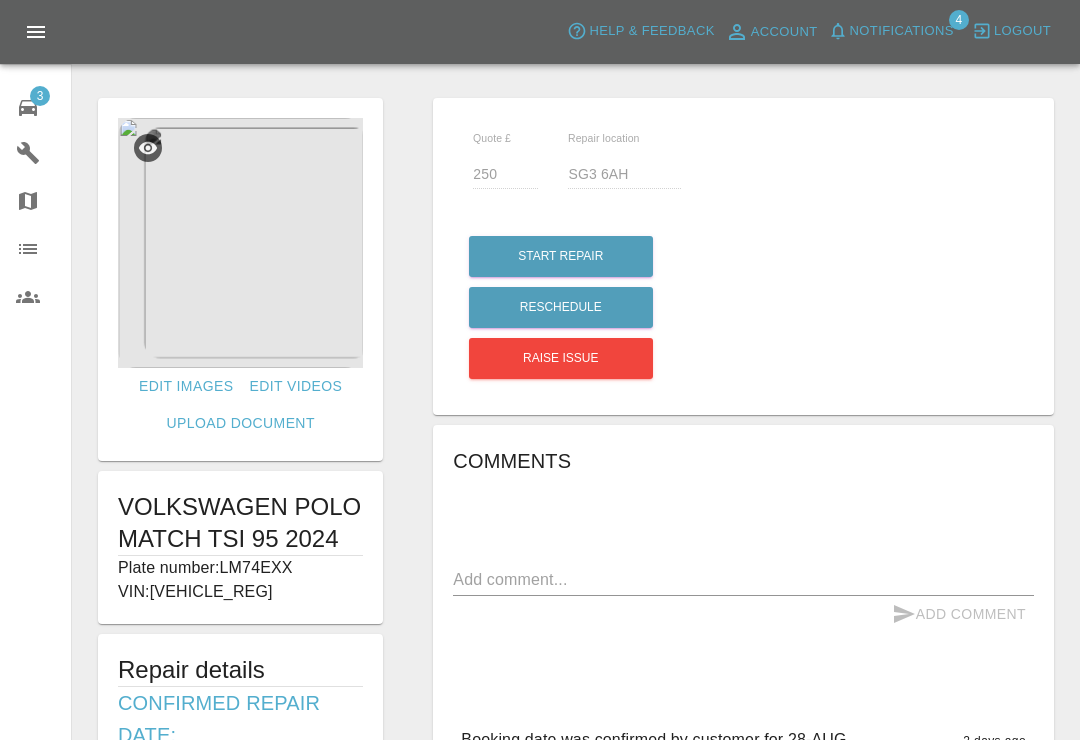 click on "Notifications" at bounding box center (902, 31) 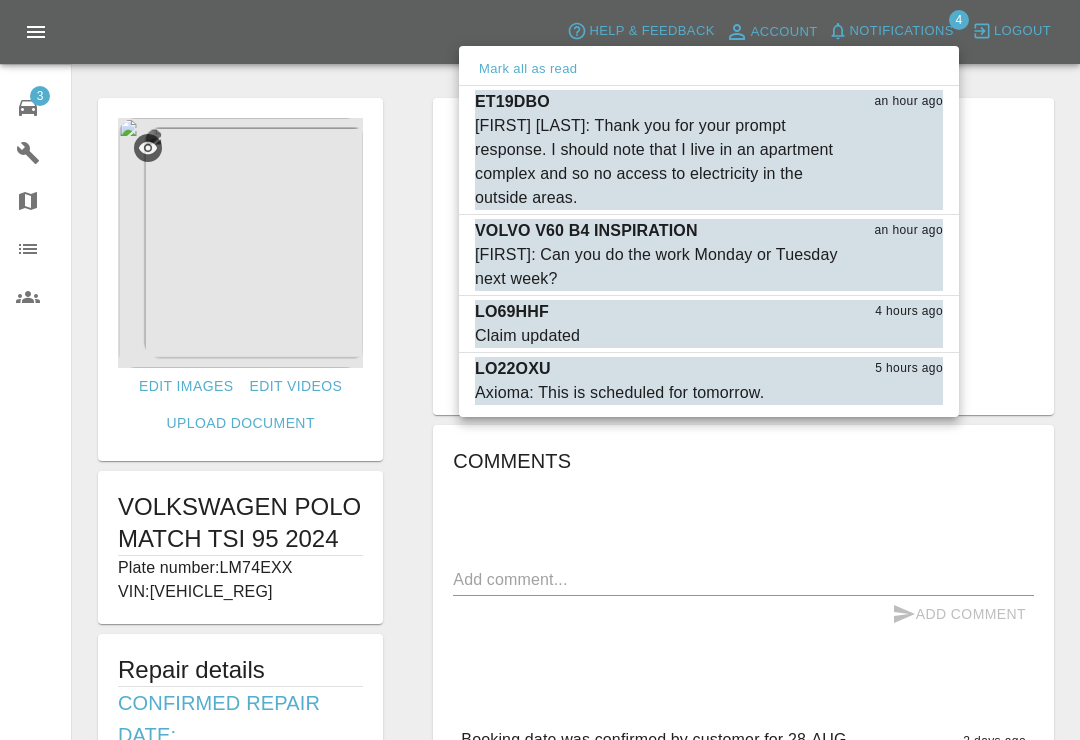 click at bounding box center (540, 370) 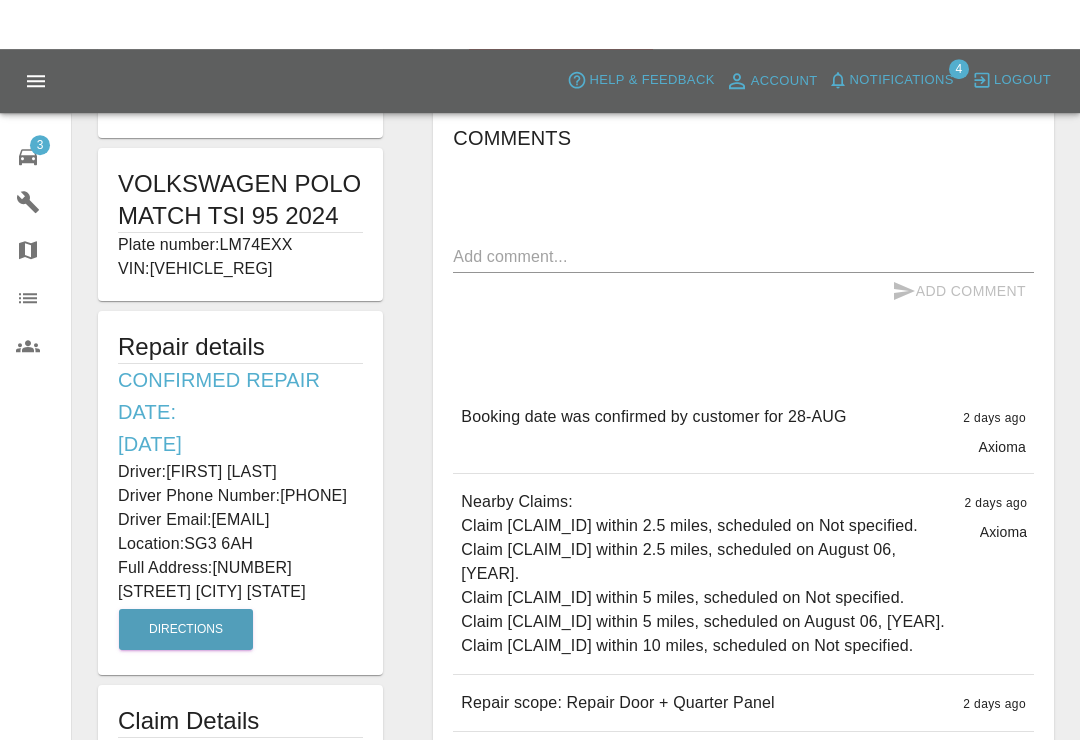 scroll, scrollTop: 0, scrollLeft: 0, axis: both 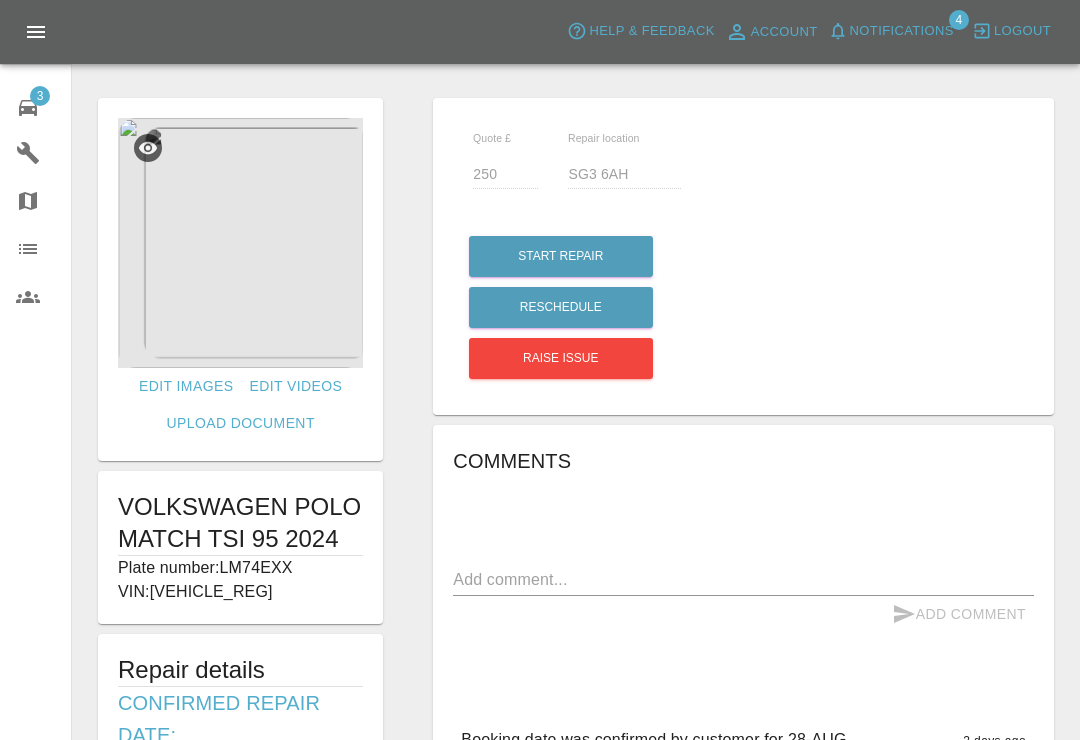 click on "Notifications" at bounding box center (902, 31) 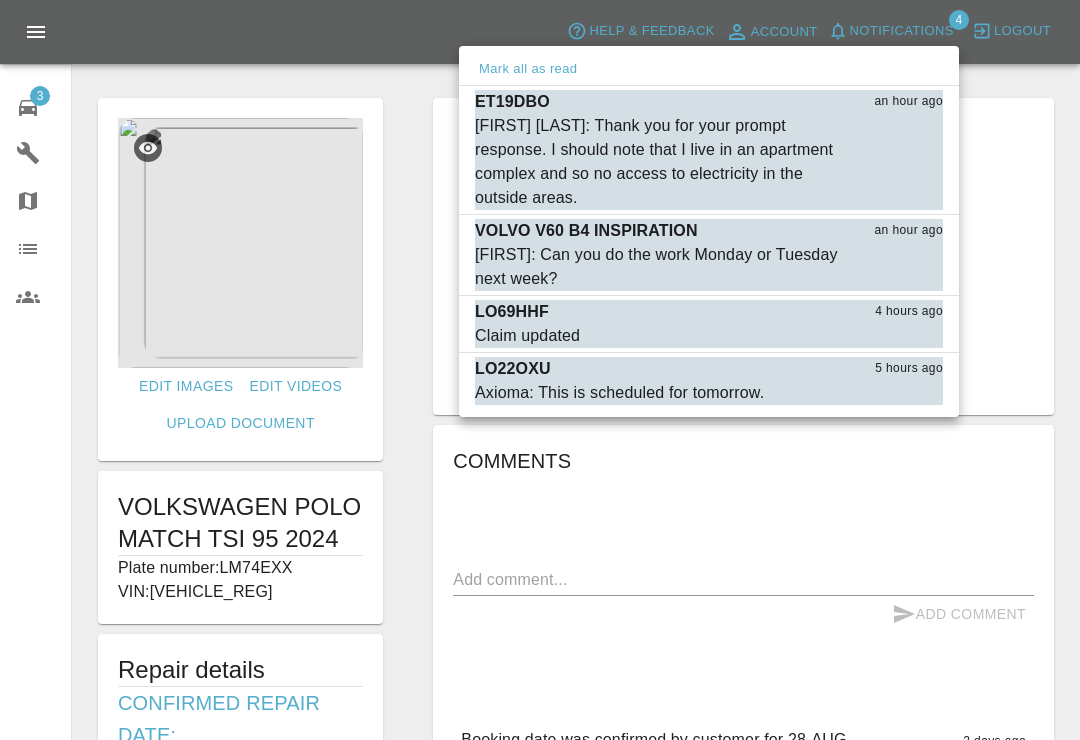 click on "Saleem Anwar: Thank you for your prompt response.
I should note that I live in an apartment complex and so no access to electricity in the outside areas." at bounding box center (659, 162) 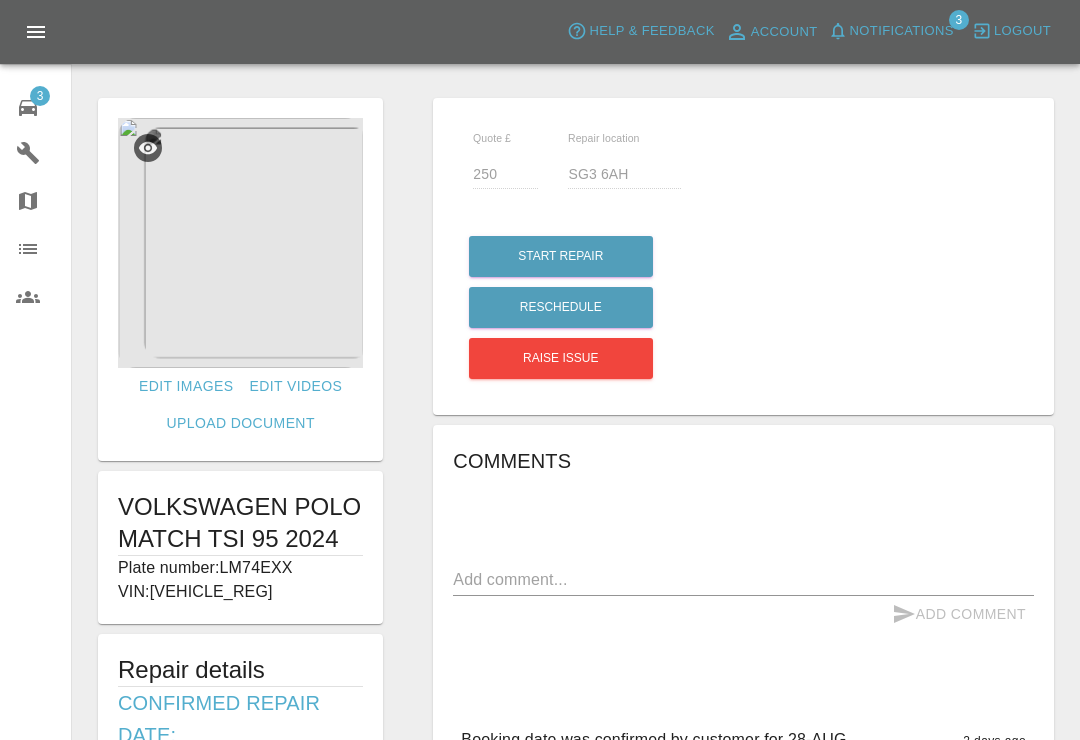 type on "200" 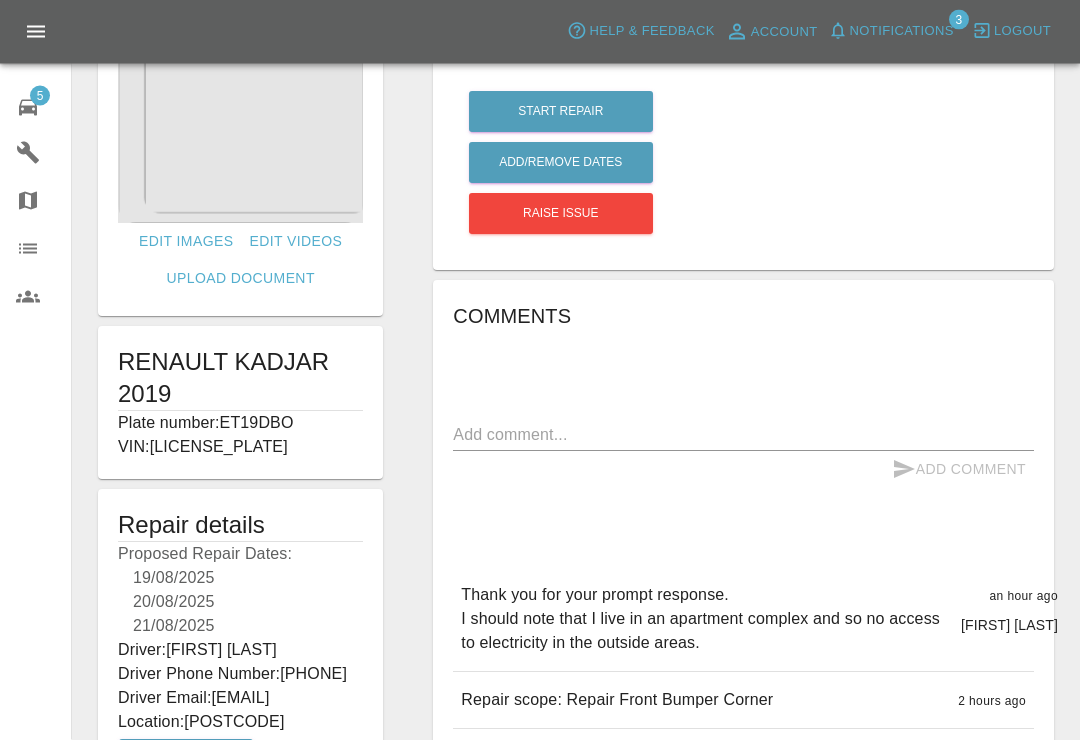 scroll, scrollTop: 143, scrollLeft: 0, axis: vertical 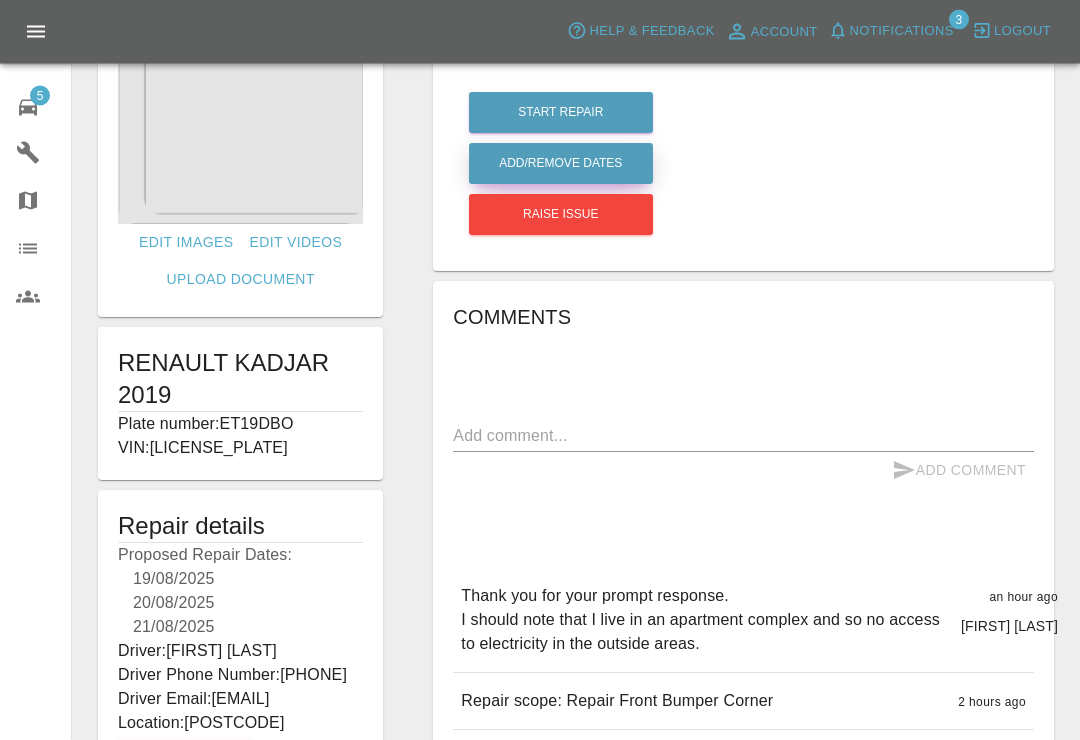 click on "Add/Remove Dates" at bounding box center (561, 113) 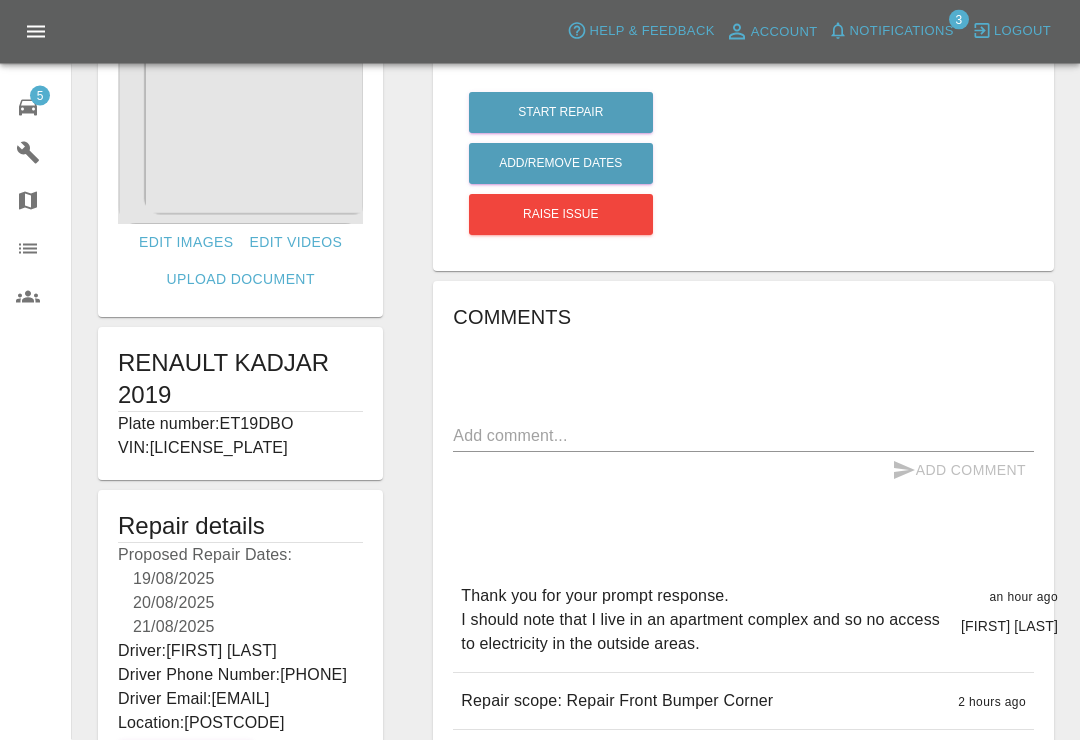 scroll, scrollTop: 144, scrollLeft: 0, axis: vertical 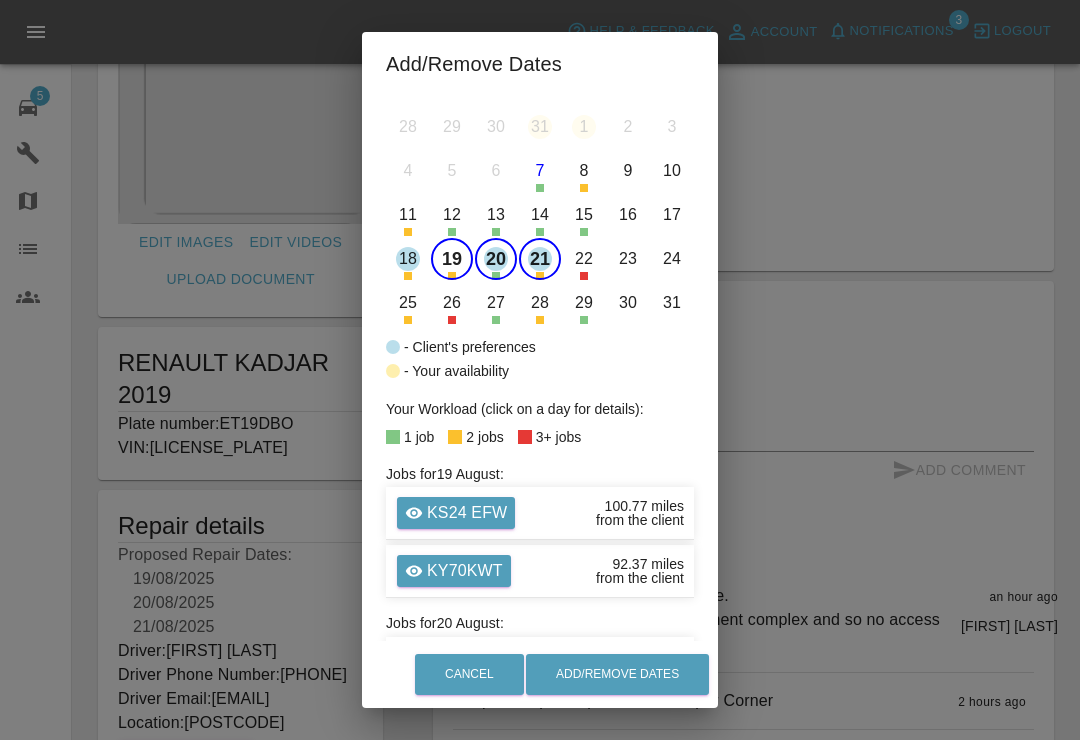 click on "19" at bounding box center (452, 259) 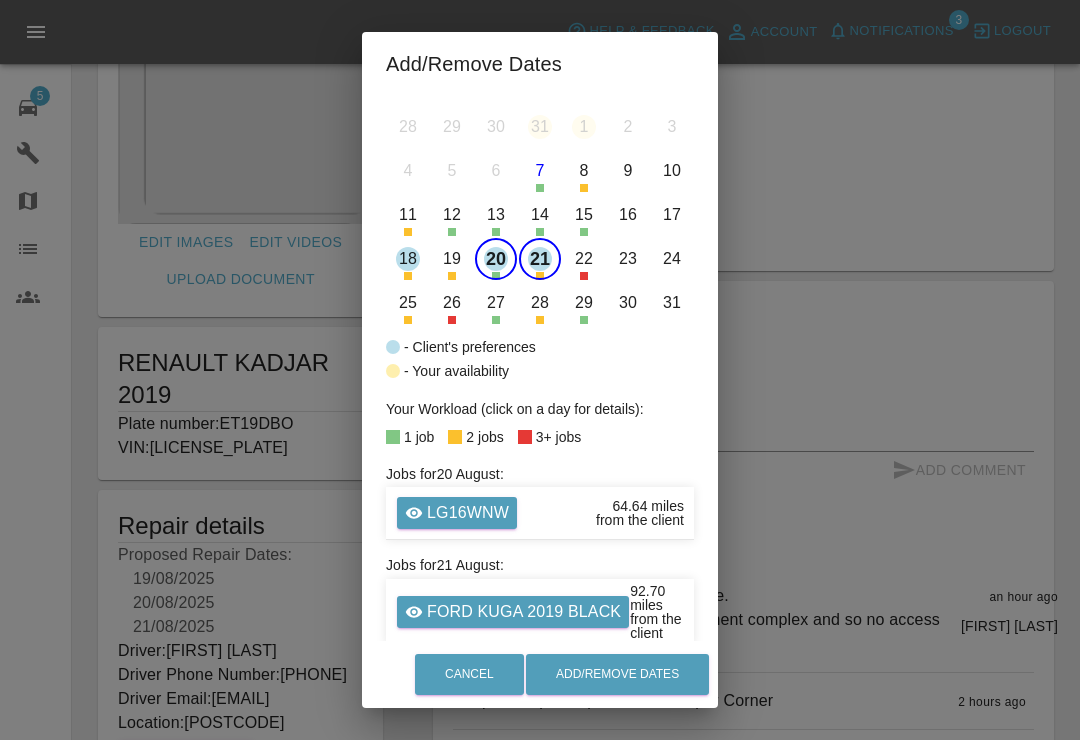 click on "20" at bounding box center [496, 259] 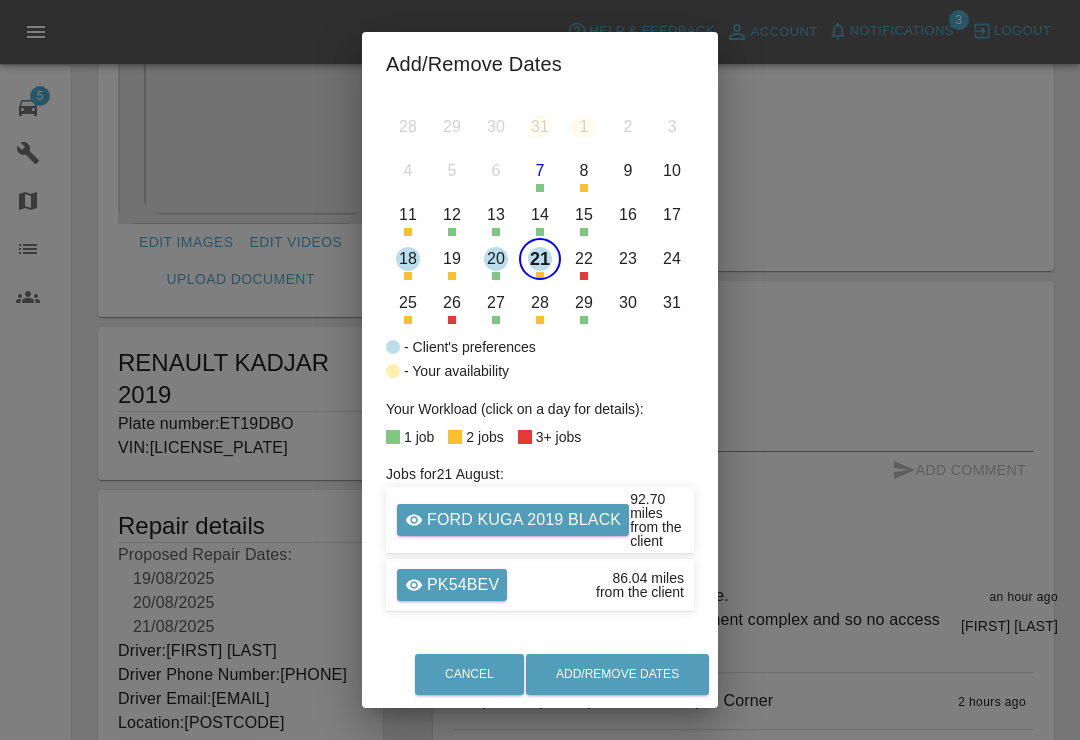 click on "21" at bounding box center [540, 259] 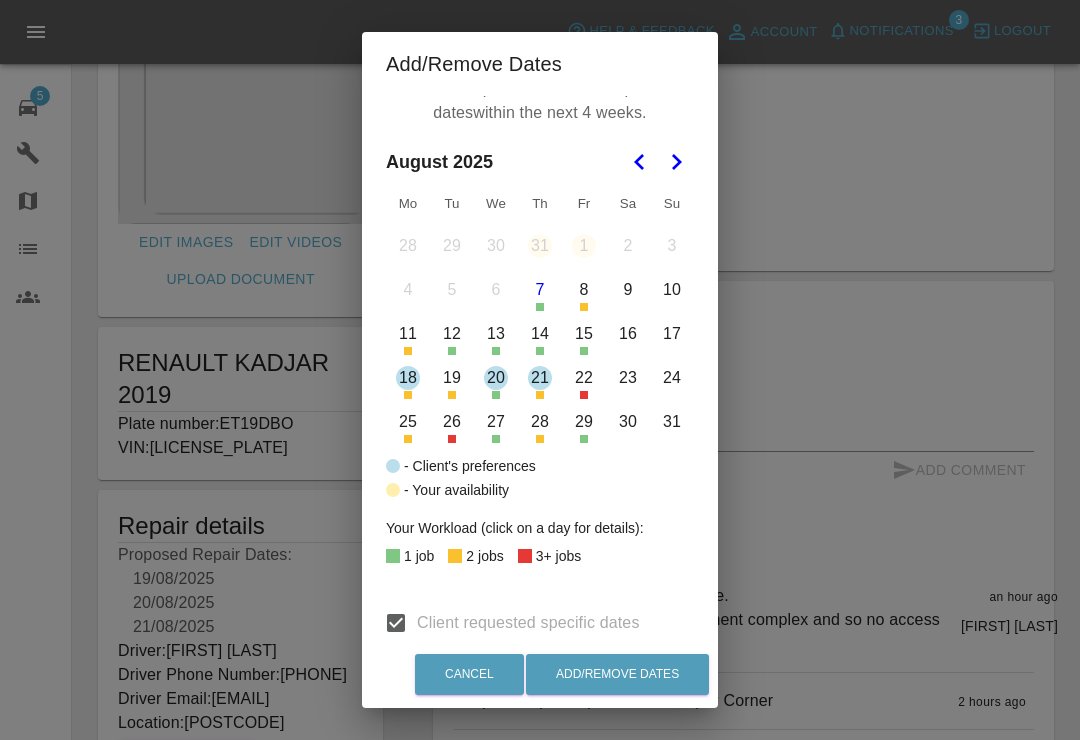 click on "18" at bounding box center [408, 378] 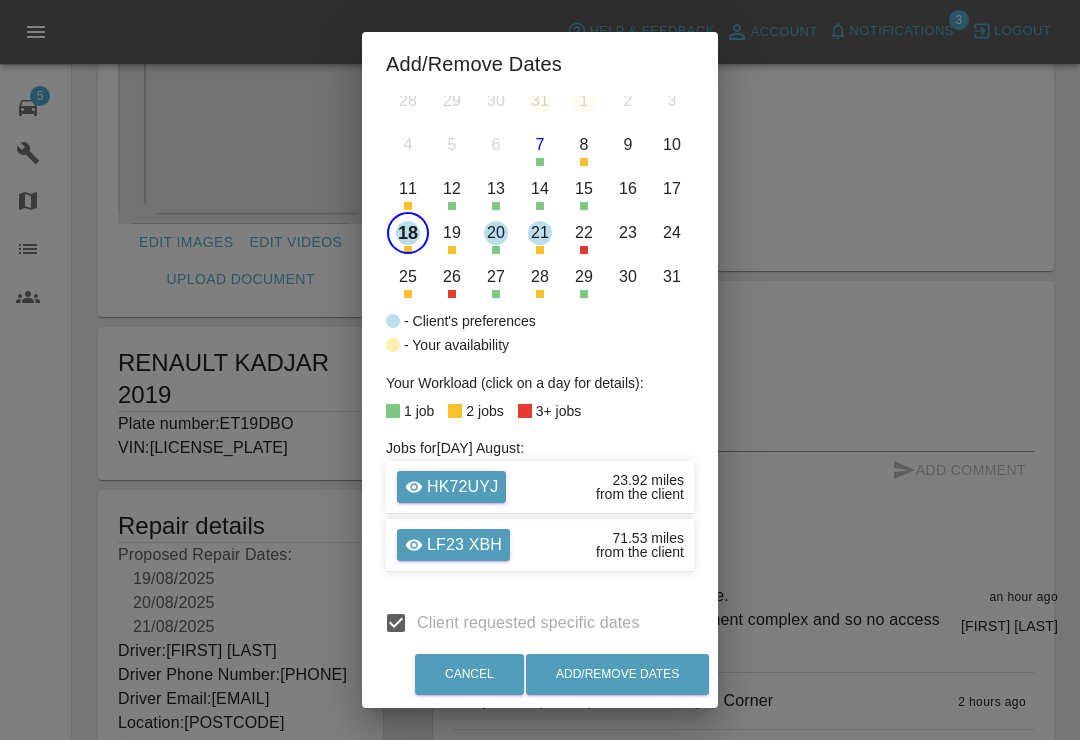 scroll, scrollTop: 165, scrollLeft: 0, axis: vertical 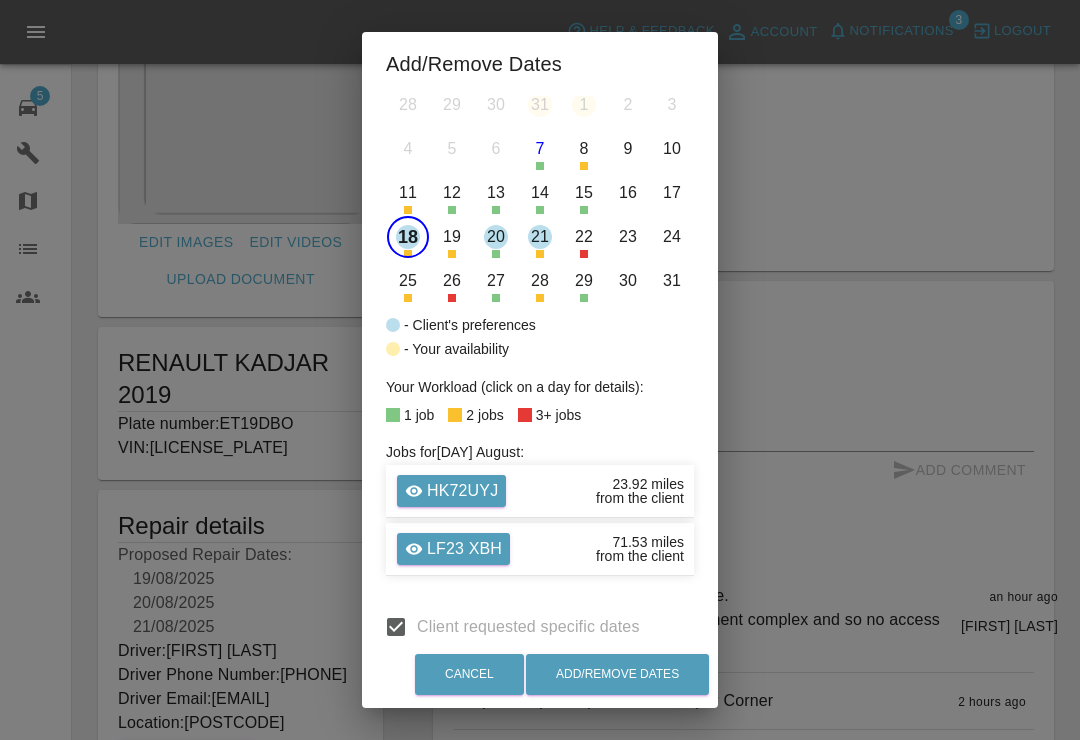 click on "Add/Remove Dates Please provide available repair dates  within the next 4 weeks. August 2025 Mo Tu We Th Fr Sa Su 28 29 30 31 1 2 3 4 5 6 7 8 9 10 11 12 13 14 15 16 17 18 19 20 21 22 23 24 25 26 27 28 29 30 31 - Client's preferences - Your availability Your Workload (click on a day for details): 1 job 2 jobs 3+ jobs Jobs for  18 August : HK72UYJ 23.92 miles from the client LF23 XBH 71.53 miles from the client Client requested specific dates Cancel Add/Remove Dates" at bounding box center [540, 370] 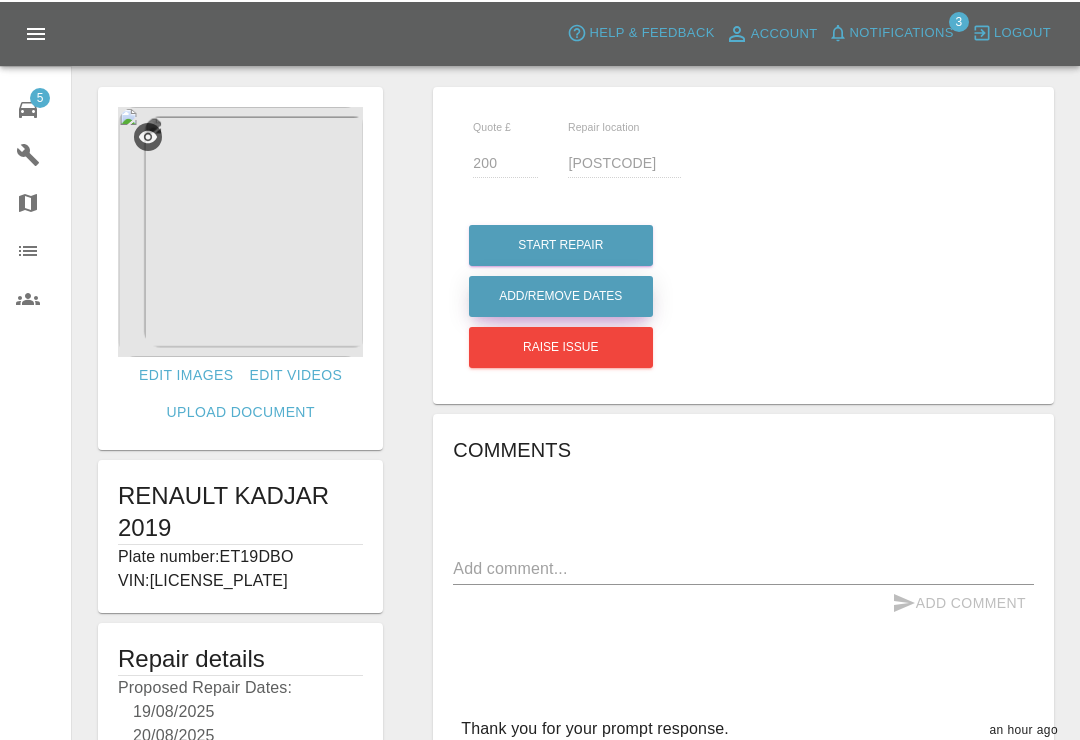 scroll, scrollTop: 0, scrollLeft: 0, axis: both 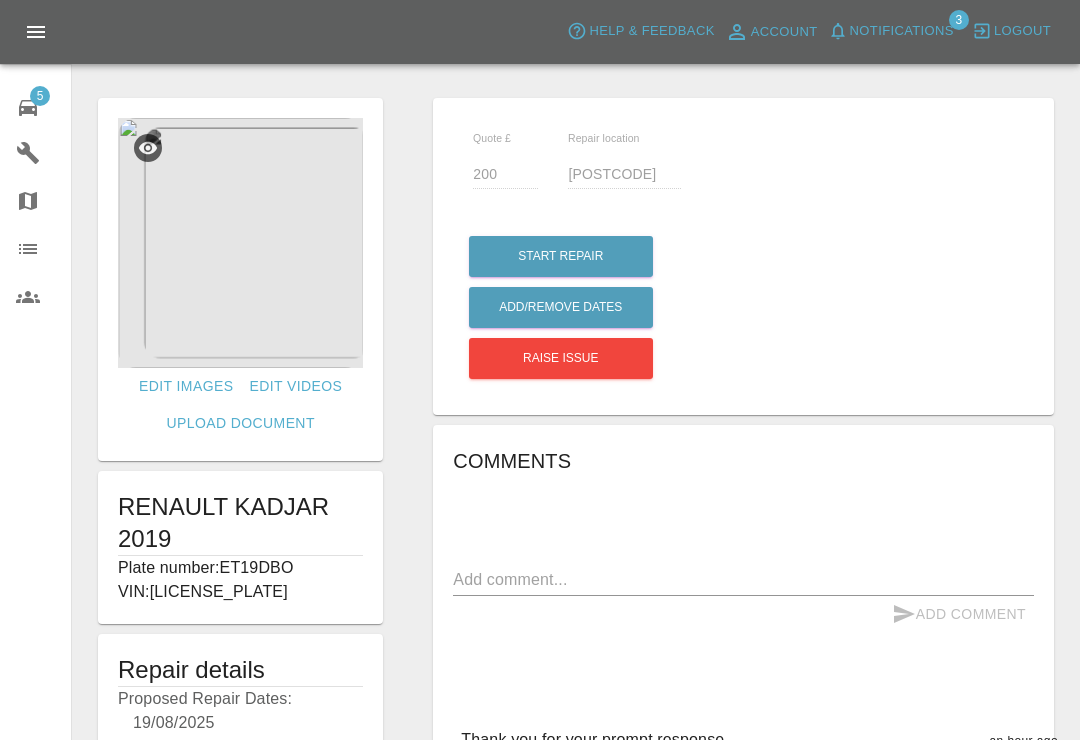 click on "Notifications" at bounding box center (902, 31) 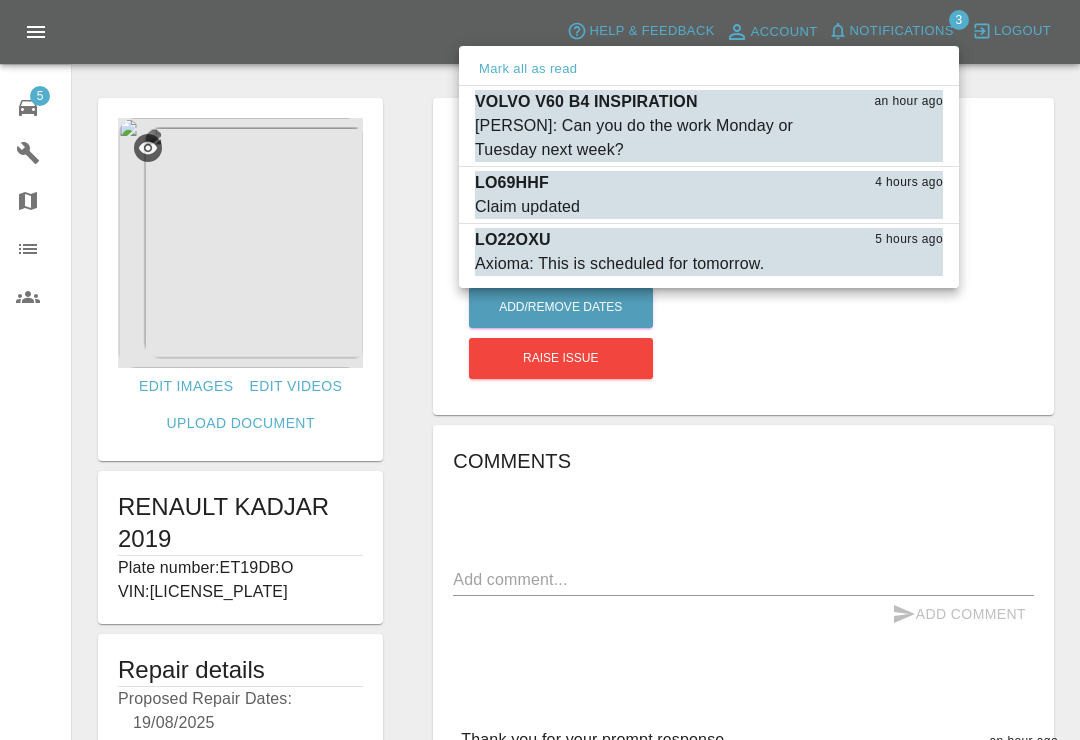 click on "Afreen: Can you do the work Monday or Tuesday next week?" at bounding box center [659, 138] 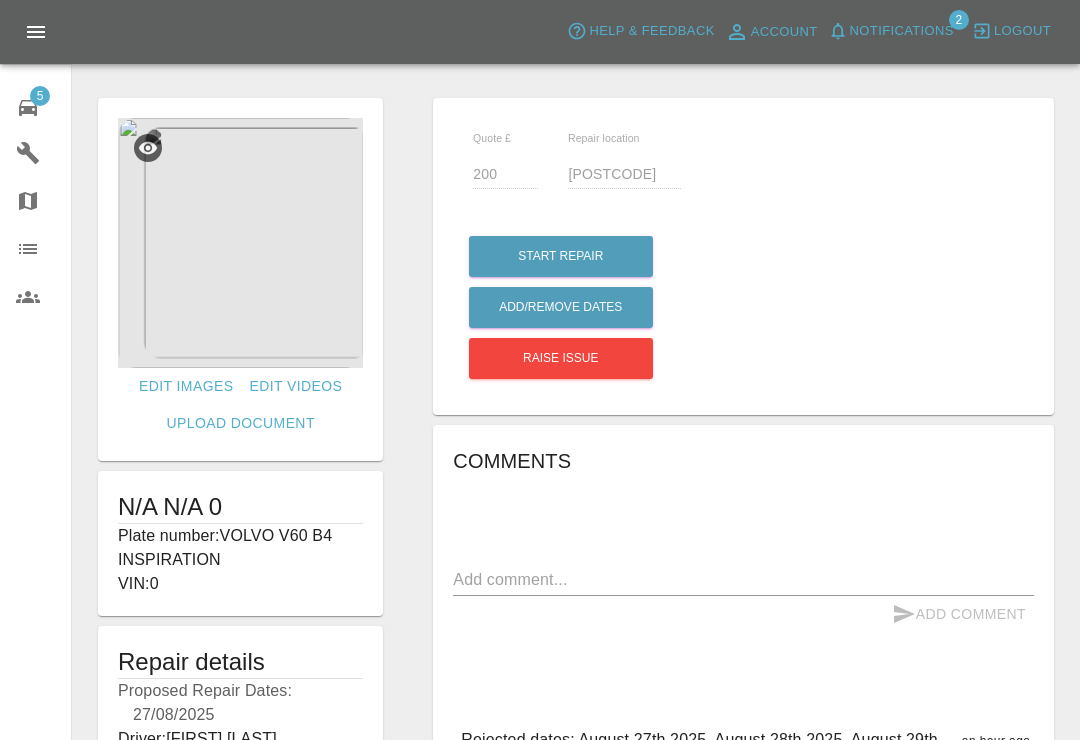 type on "490" 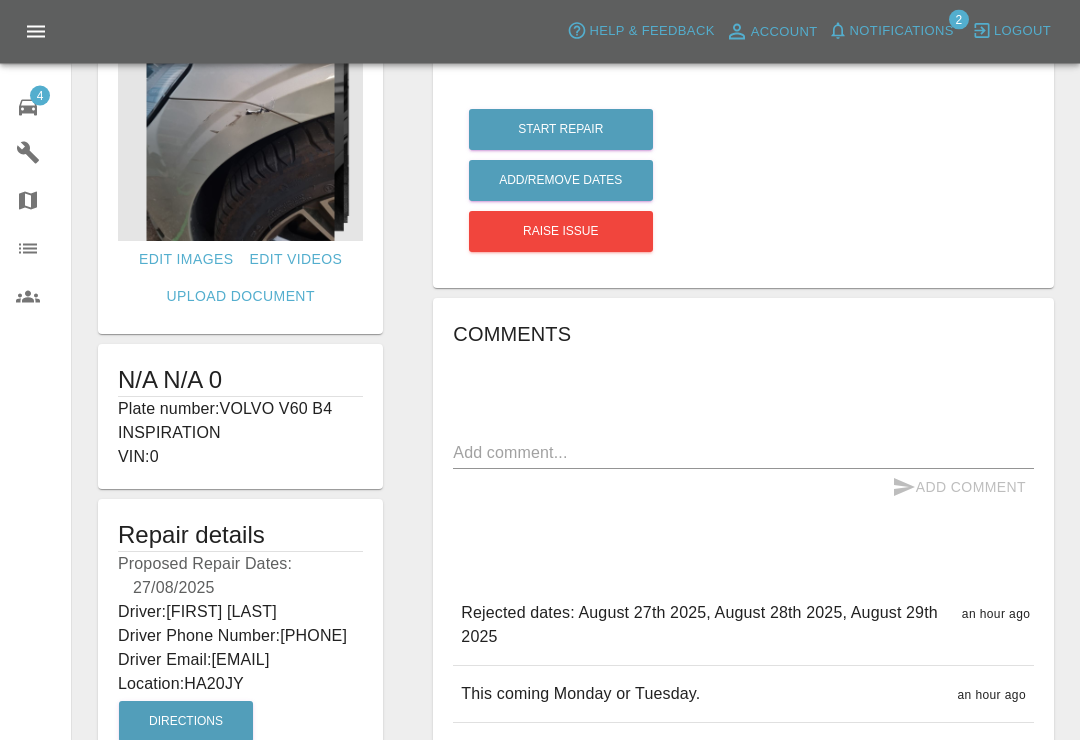 scroll, scrollTop: 124, scrollLeft: 0, axis: vertical 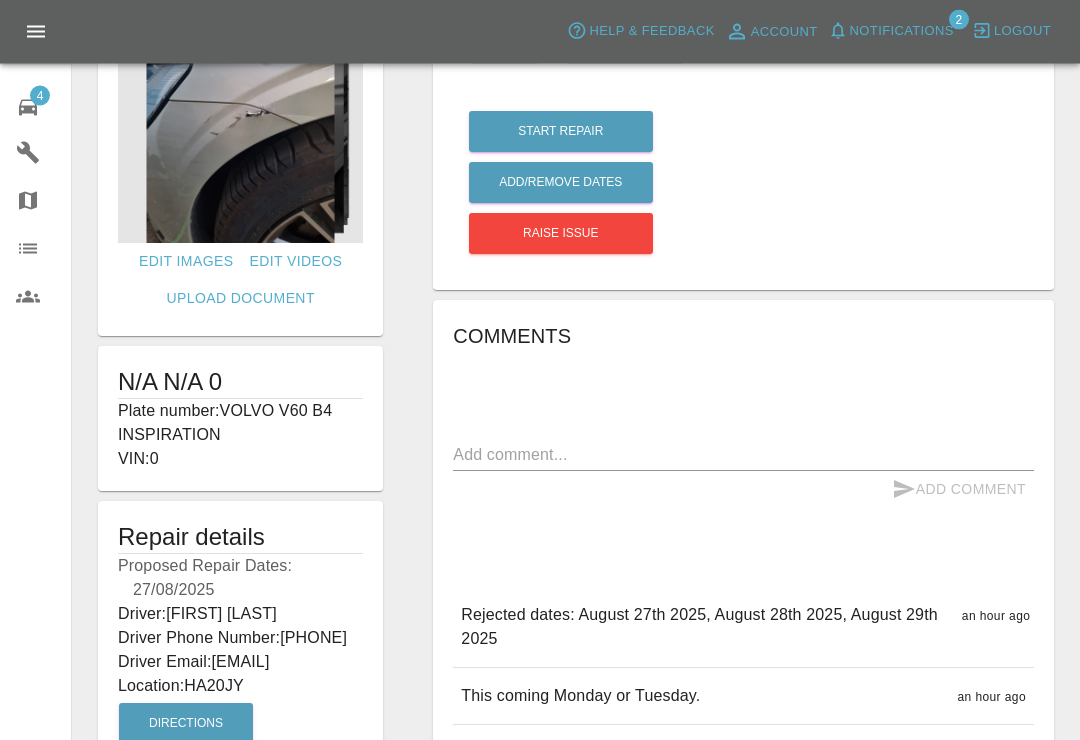 click on "Comments x Add Comment Rejected dates: August 27th 2025, August 28th 2025, August 29th 2025 an hour ago Rejected dates: August 27th 2025, August 28th 2025, August 29th 2025 an hour ago This coming Monday or Tuesday.  an hour ago This coming Monday or Tuesday.  an hour ago Can you do the work Monday or Tuesday next week? an hour ago Afreen Can you do the work Monday or Tuesday next week? an hour ago Afreen called : keeps saying he cant confirm a date just yet , promised to ring back this afternoon. a day ago Castro called : keeps saying he cant confirm a date just yet , promised to ring back this afternoon. a day ago Castro Rejected dates: August 27th 2025, August 28th 2025, August 29th 2025 3 days ago Rejected dates: August 27th 2025, August 28th 2025, August 29th 2025 3 days ago Will talk to you through estimates 3 days ago Will talk to you through estimates 3 days ago called no answer  3 days ago Castro called no answer  3 days ago Castro Rejected dates: August 20th 2025, August 21st 2025, August 22nd 2025" at bounding box center [743, 1018] 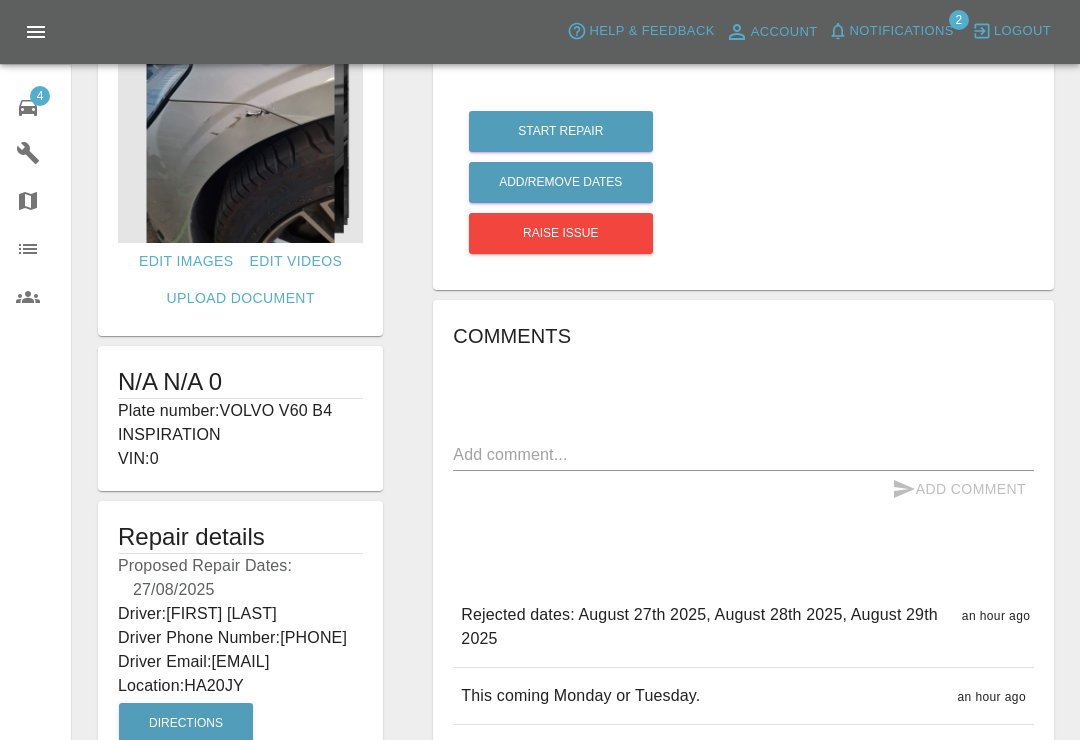 click at bounding box center (743, 454) 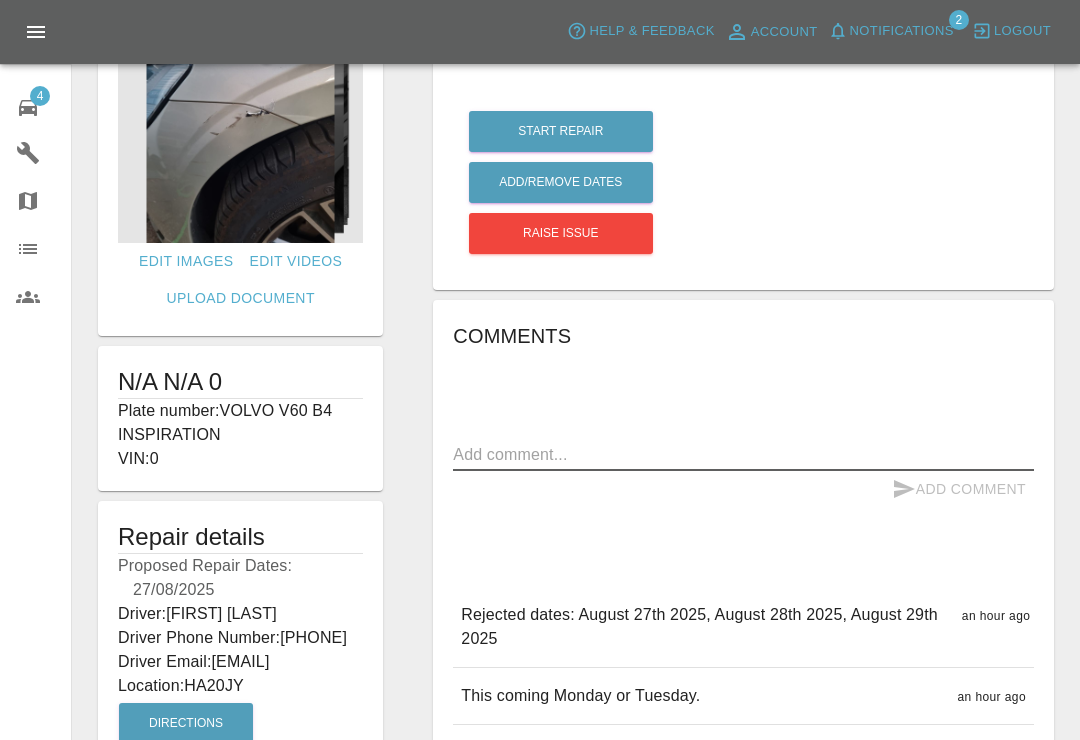 scroll, scrollTop: 124, scrollLeft: 0, axis: vertical 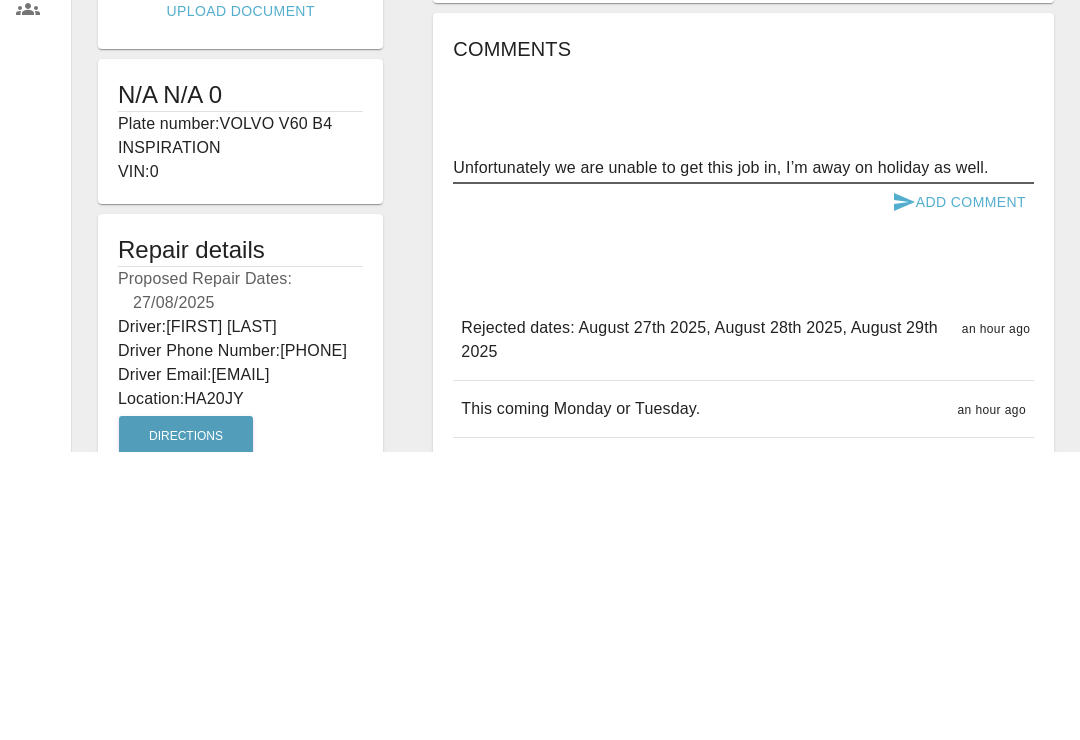 type on "Unfortunately we are unable to get this job in, I’m away on holiday as well." 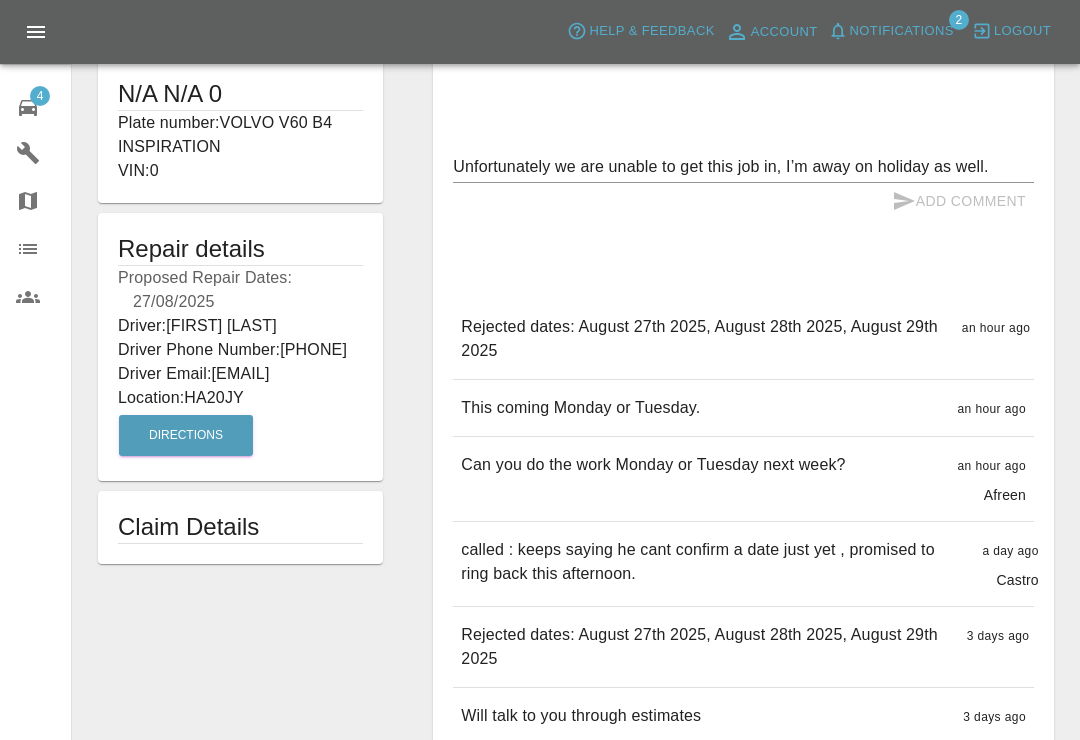 type 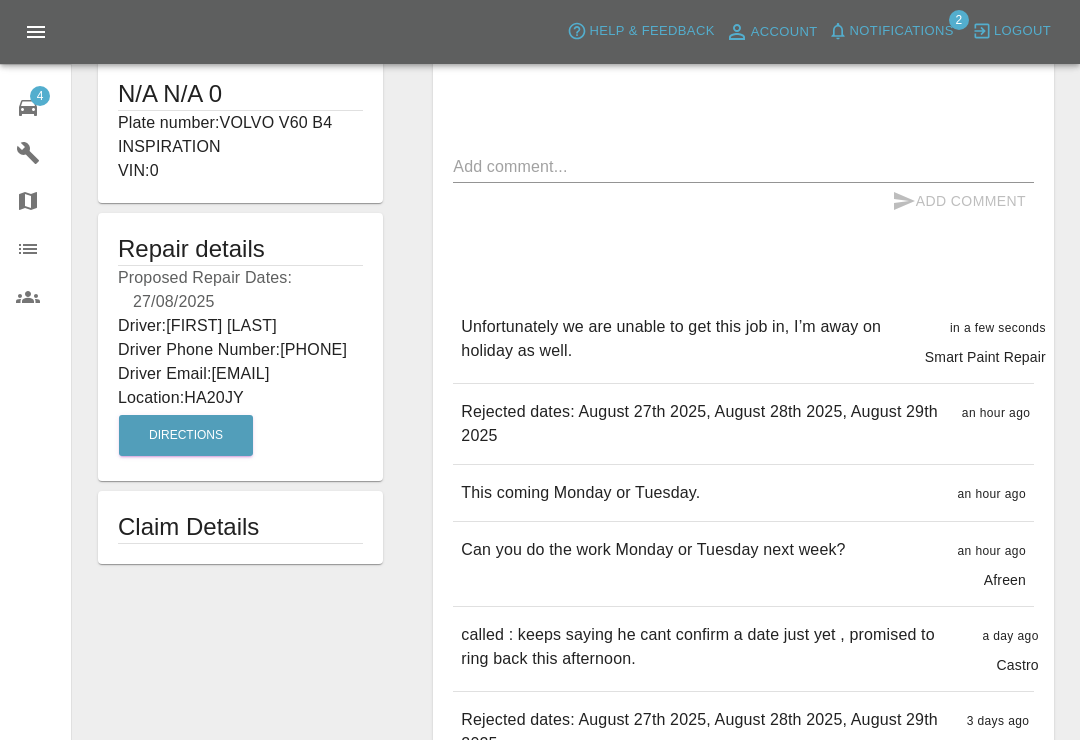 click on "4 Repair home" at bounding box center (35, 105) 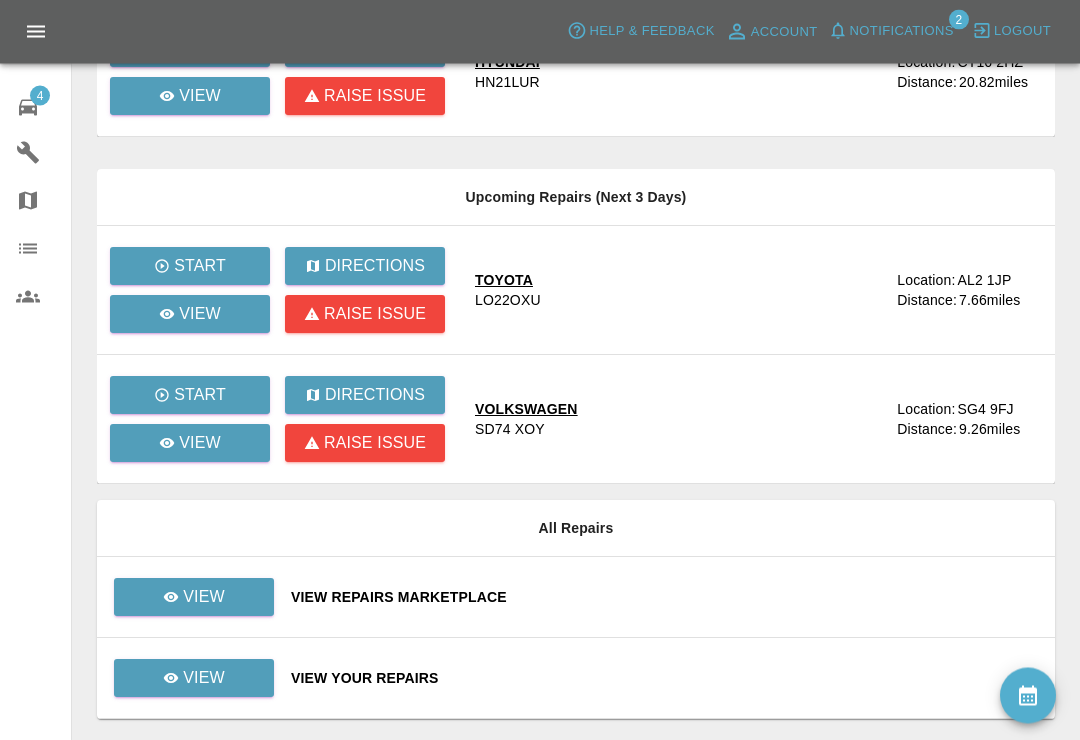scroll, scrollTop: 280, scrollLeft: 0, axis: vertical 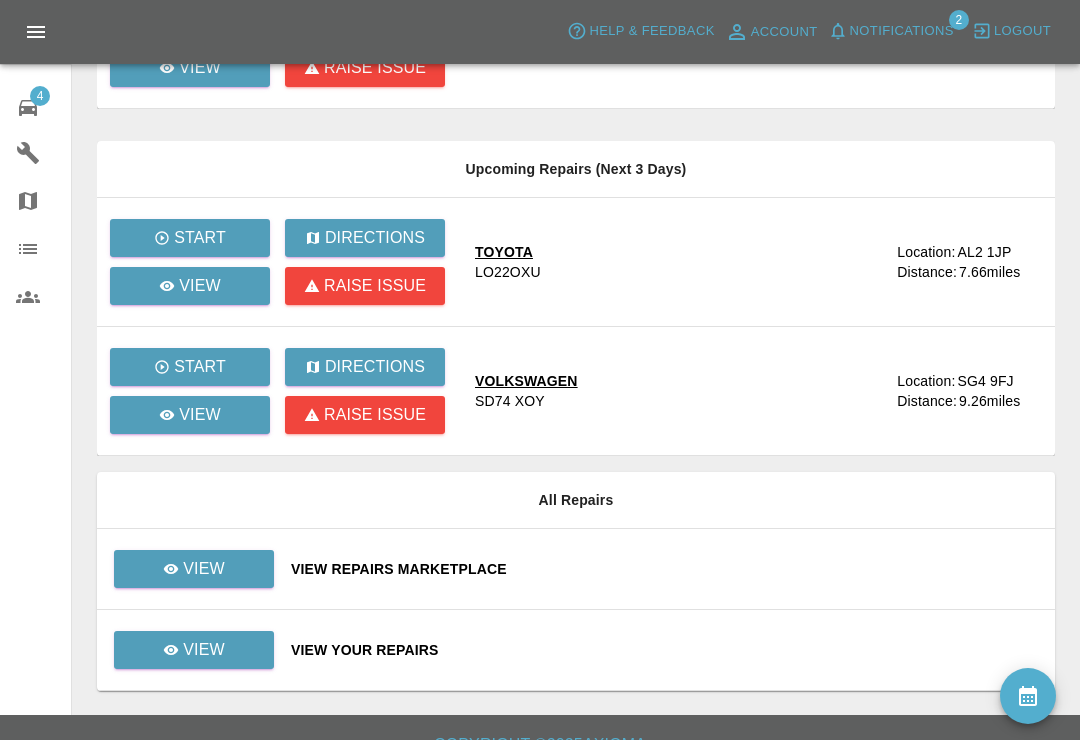 click on "View Repairs Marketplace" at bounding box center (665, 569) 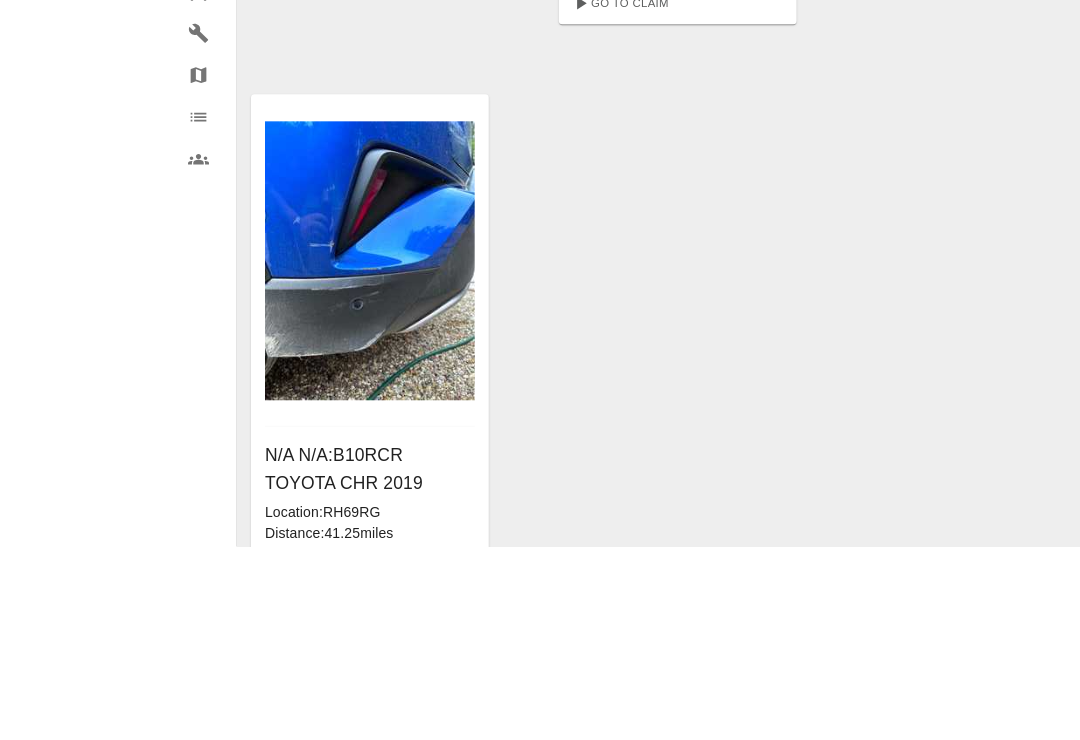 scroll, scrollTop: 699, scrollLeft: 0, axis: vertical 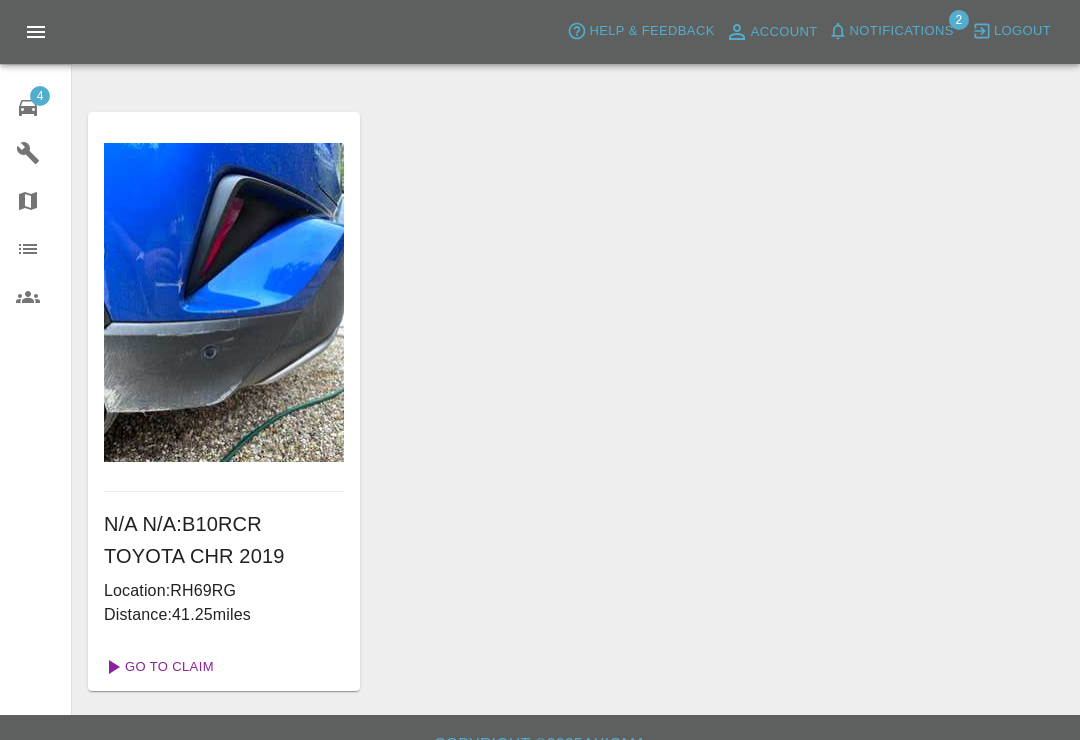 click on "Go To Claim" at bounding box center (157, 667) 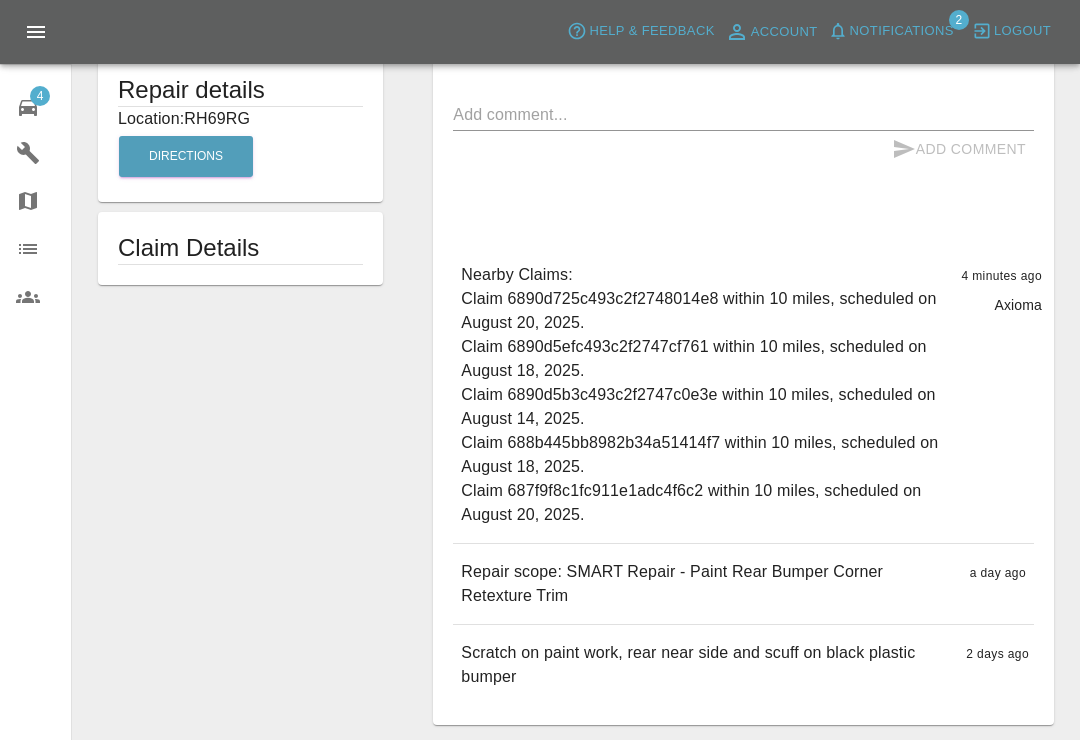 scroll, scrollTop: 542, scrollLeft: 0, axis: vertical 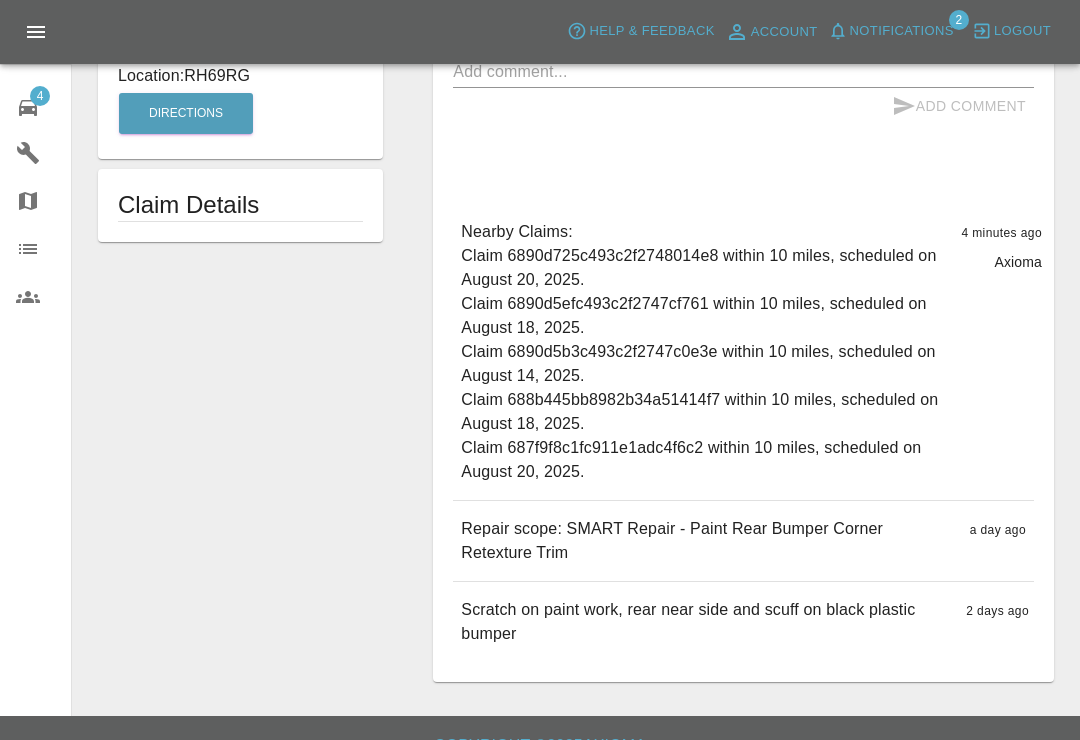 click on "Notifications" at bounding box center [891, 31] 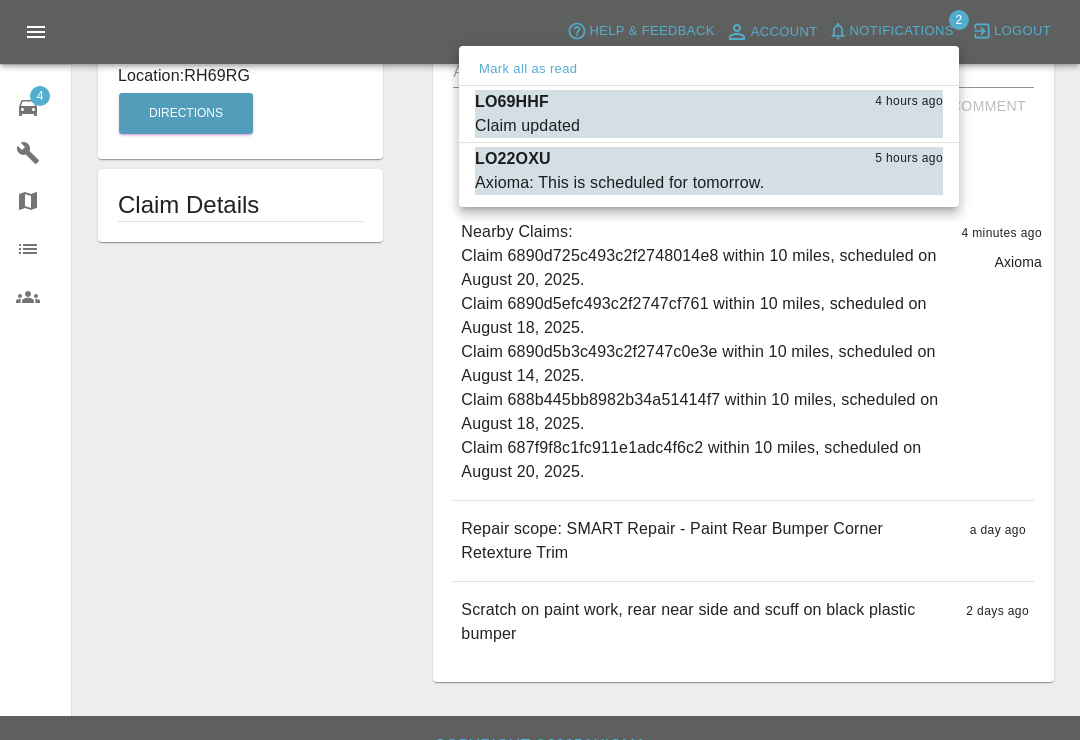 click on "Claim updated" at bounding box center (527, 126) 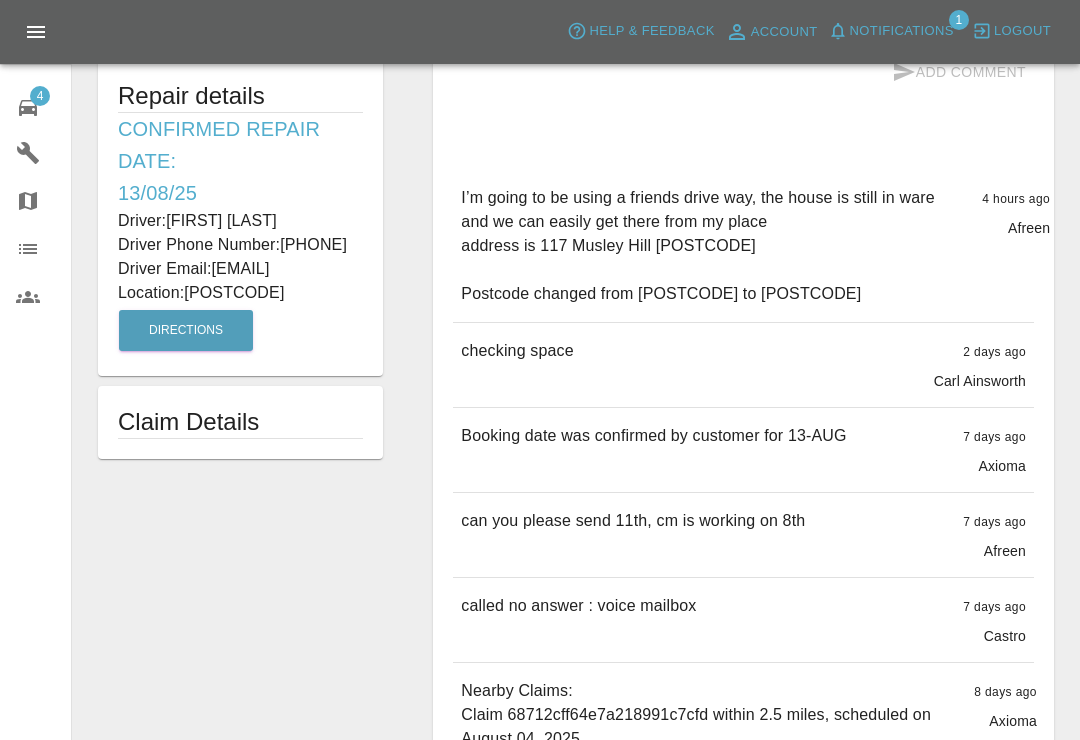 type on "260" 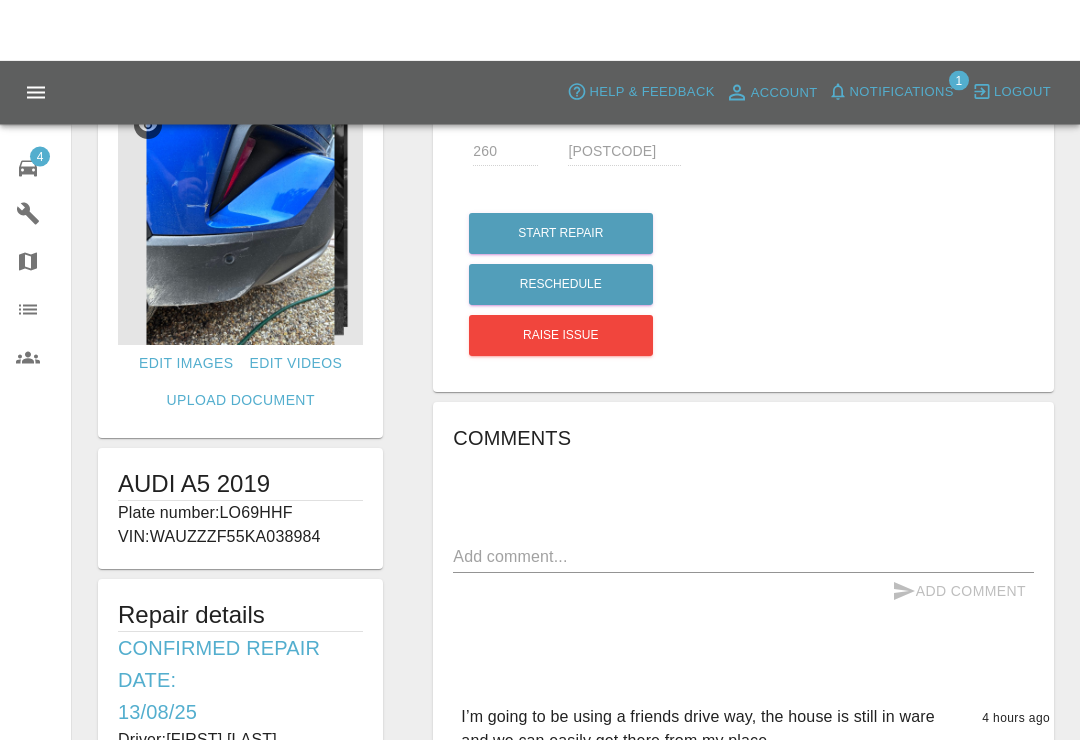scroll, scrollTop: 0, scrollLeft: 0, axis: both 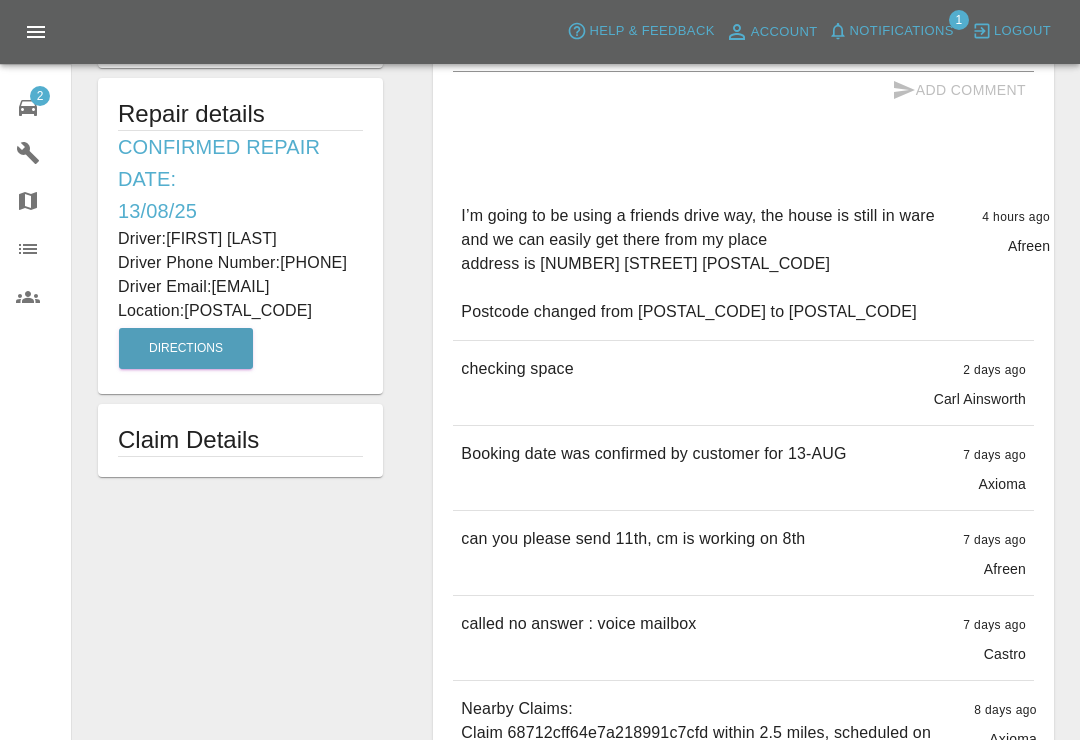 click on "Notifications" at bounding box center [902, 31] 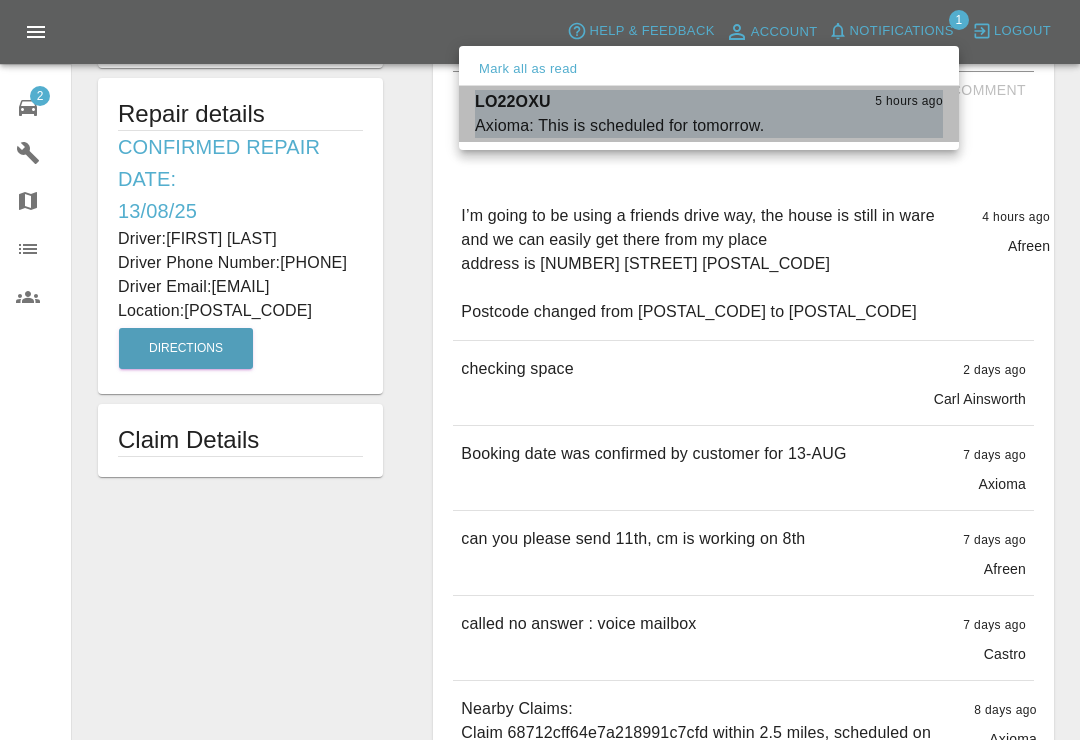 click on "Axioma: This is scheduled for tomorrow." at bounding box center [619, 126] 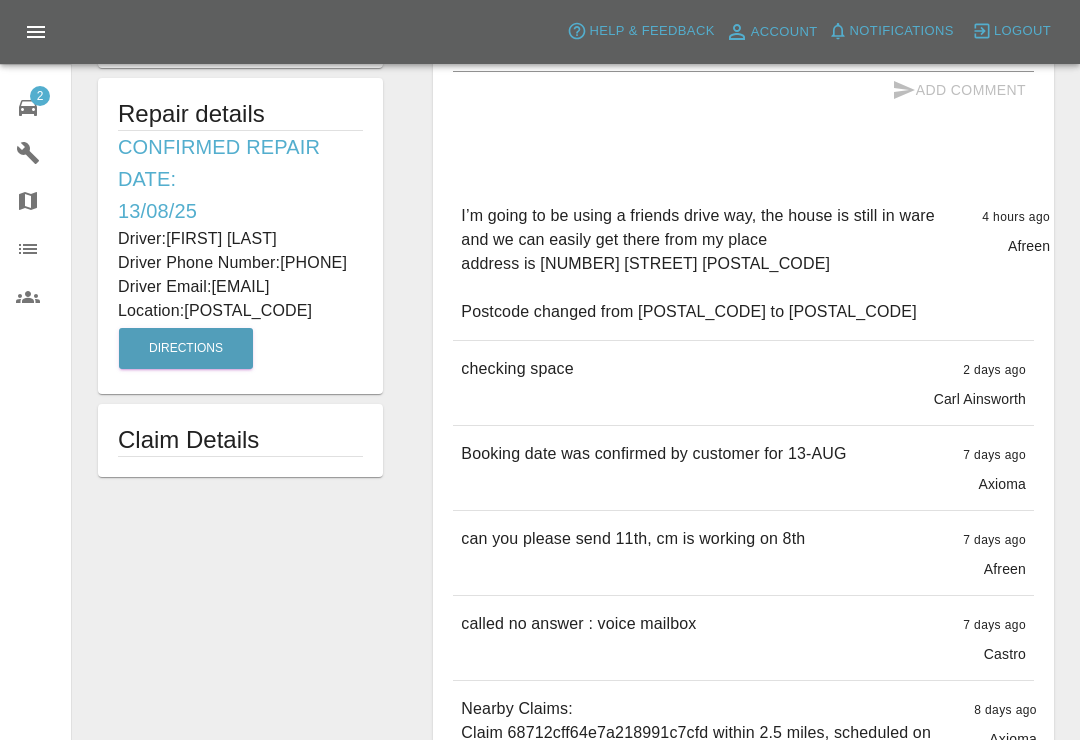 type on "150" 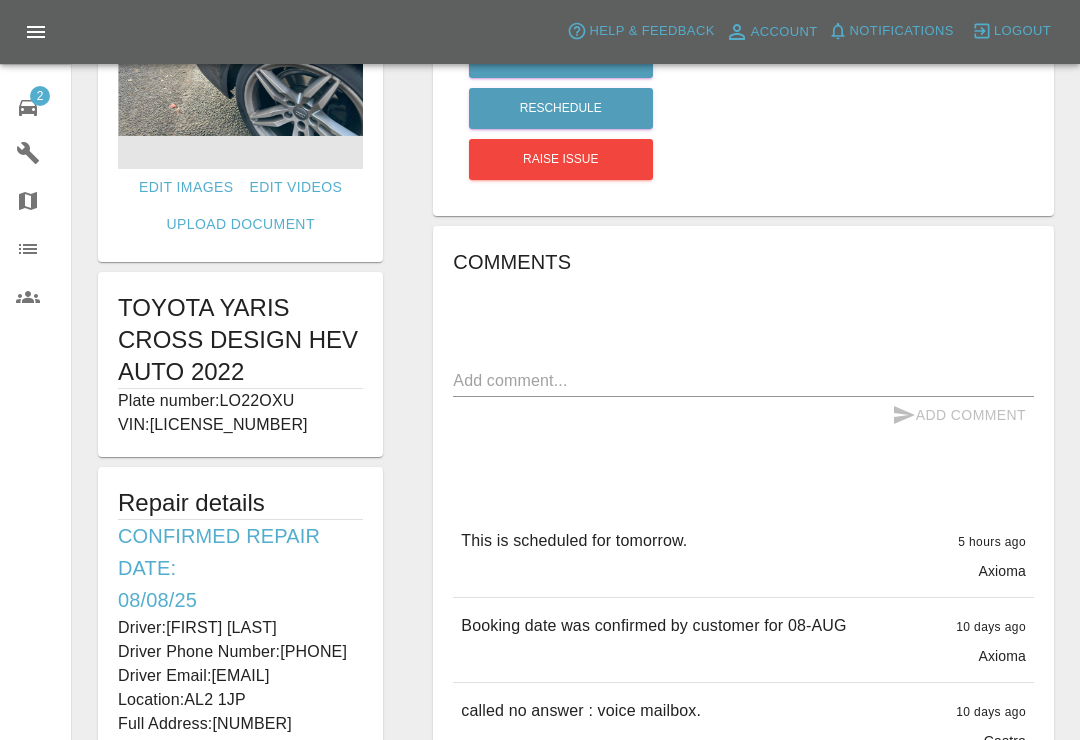 scroll, scrollTop: 0, scrollLeft: 0, axis: both 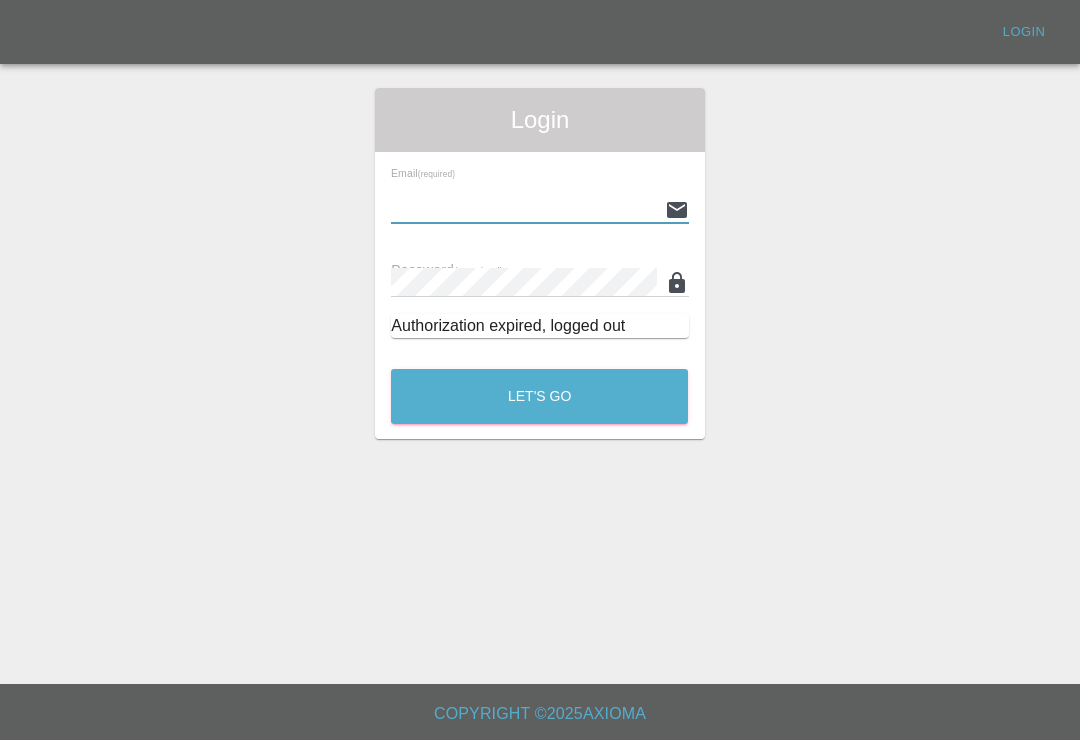 click at bounding box center [523, 209] 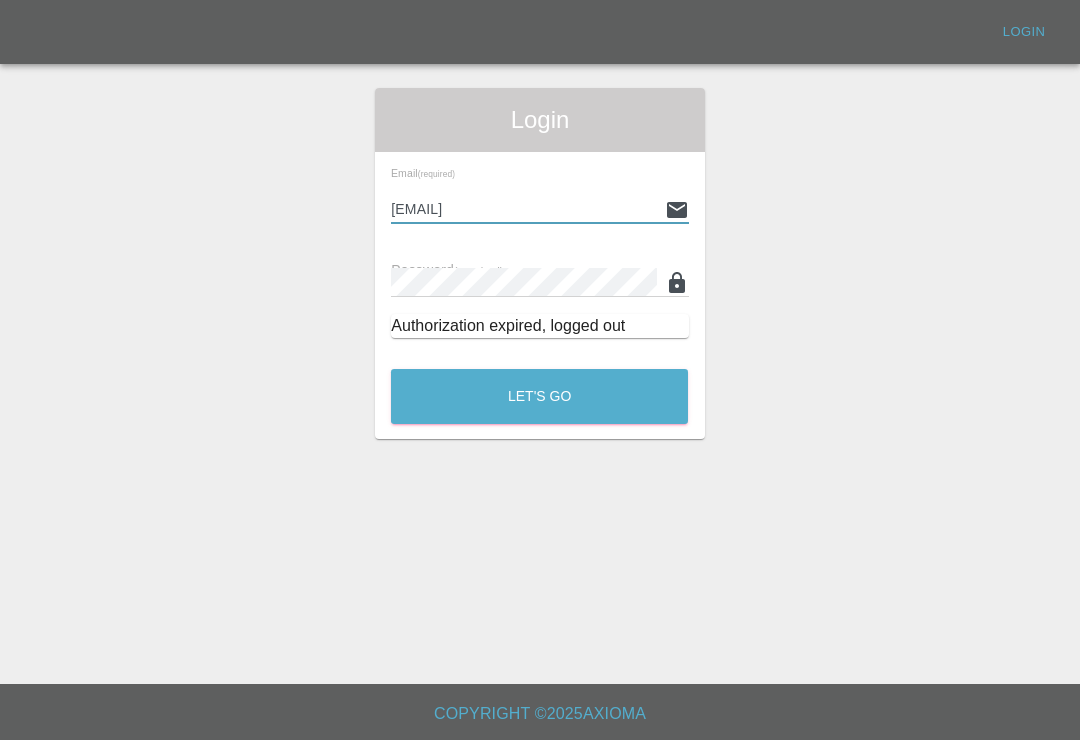click on "Let's Go" at bounding box center [539, 396] 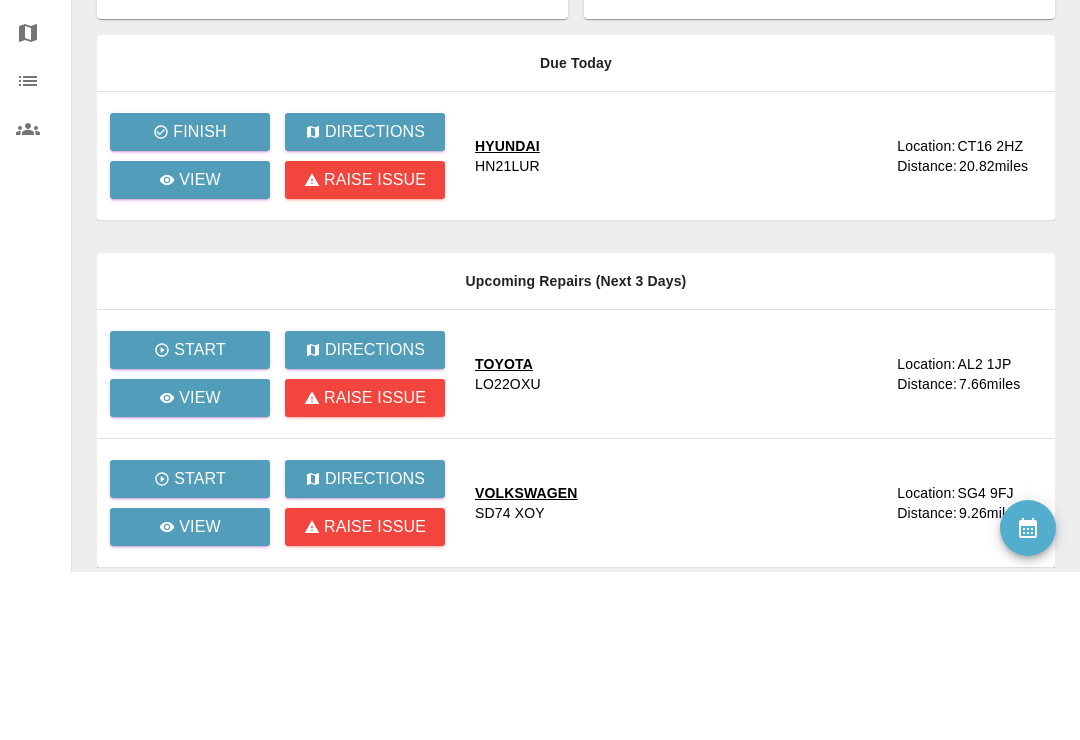scroll, scrollTop: 280, scrollLeft: 0, axis: vertical 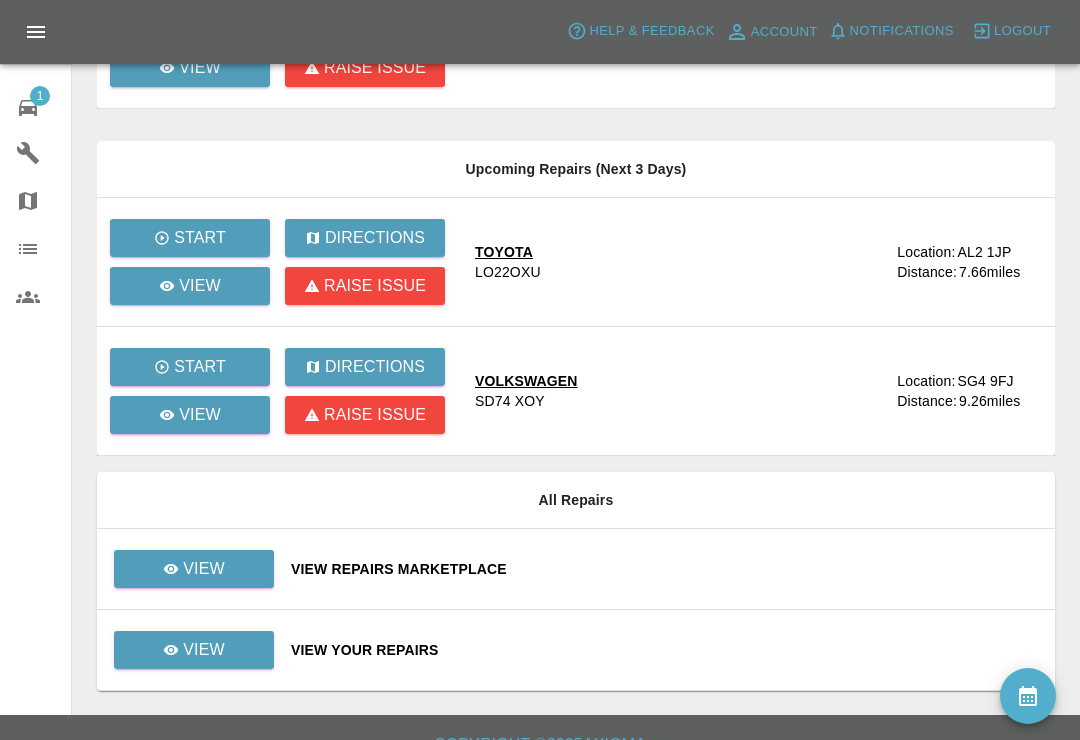 click on "View Repairs Marketplace" at bounding box center (665, 569) 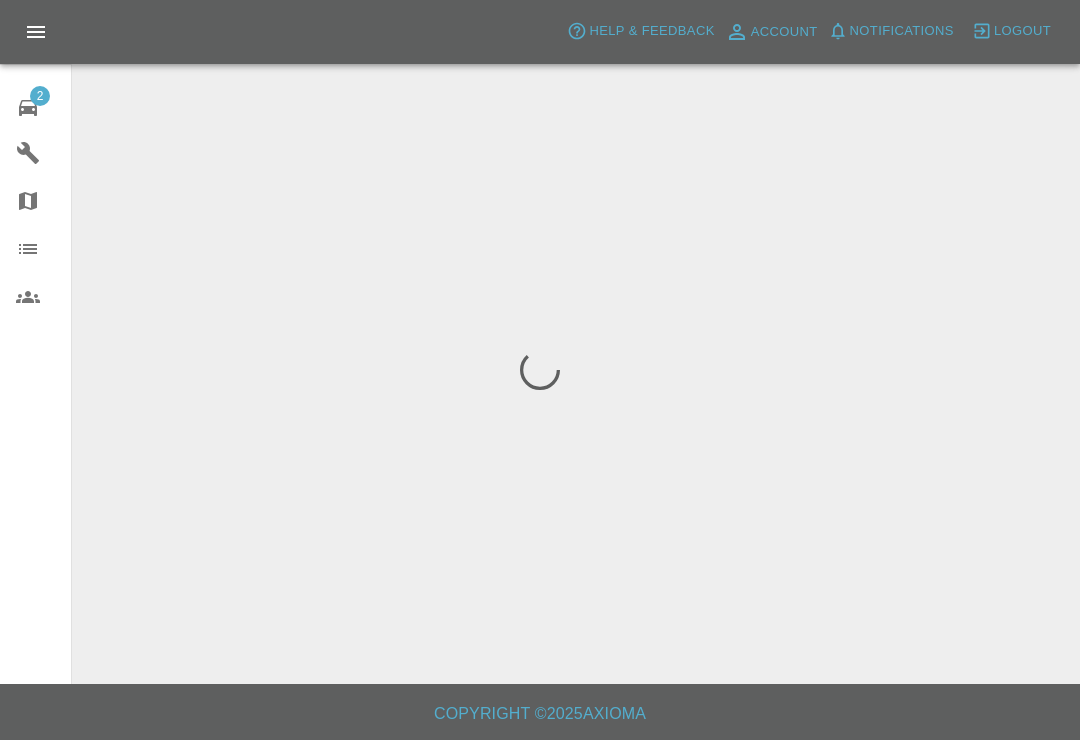 scroll, scrollTop: 31, scrollLeft: 0, axis: vertical 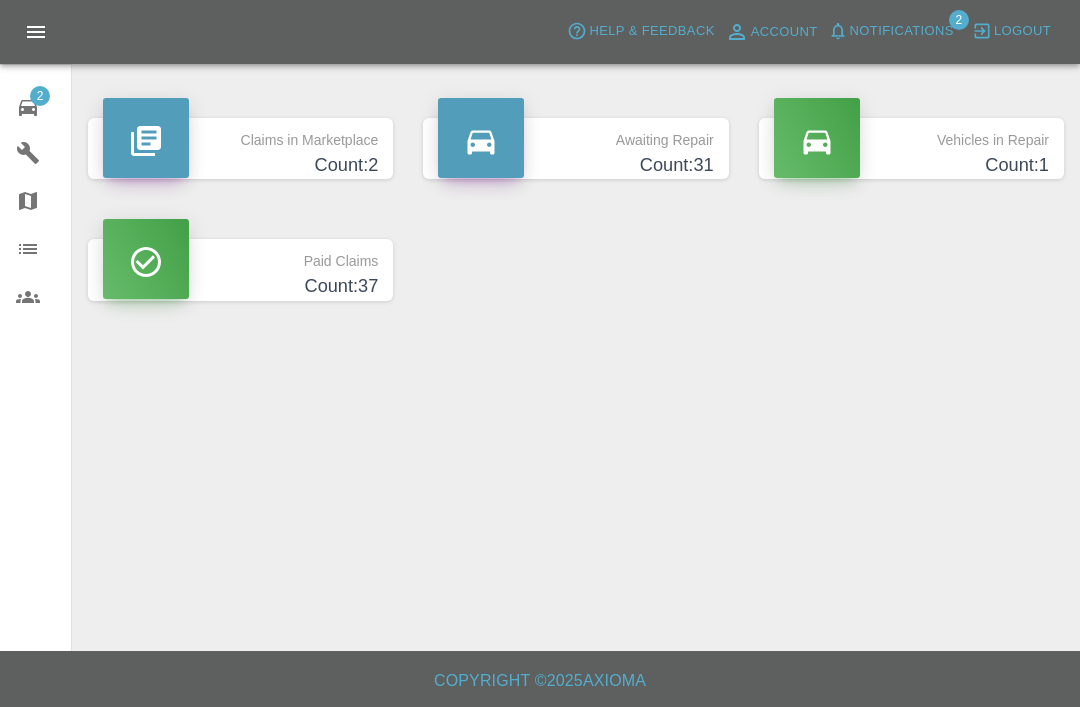 click on "2 Repair home" at bounding box center (35, 105) 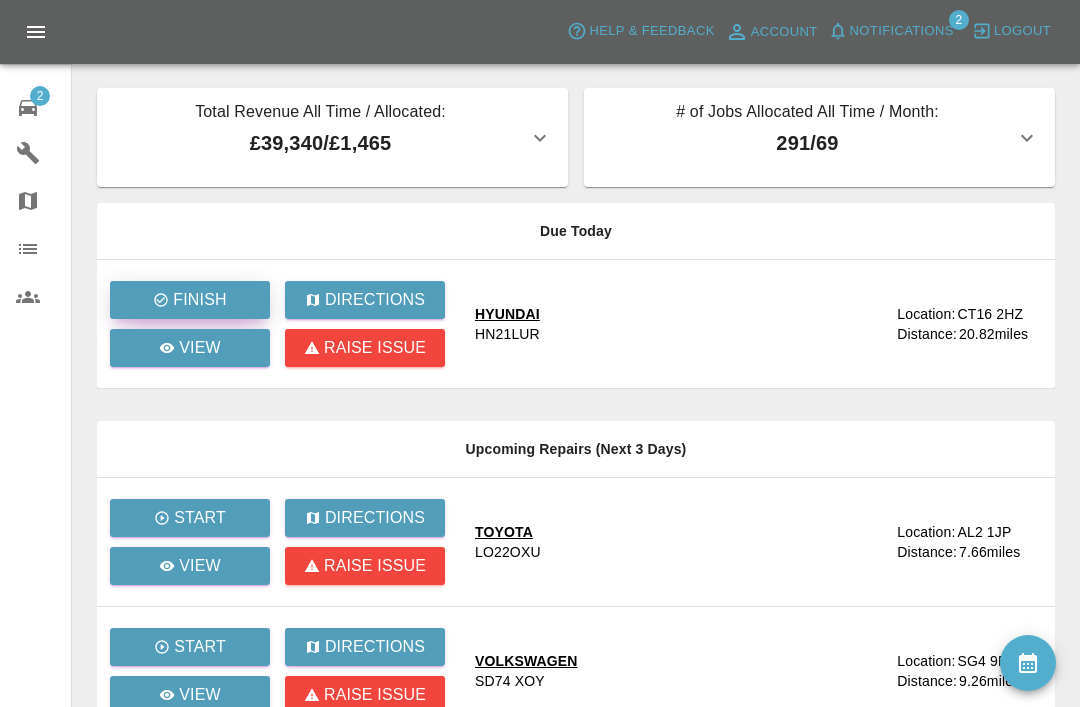 click 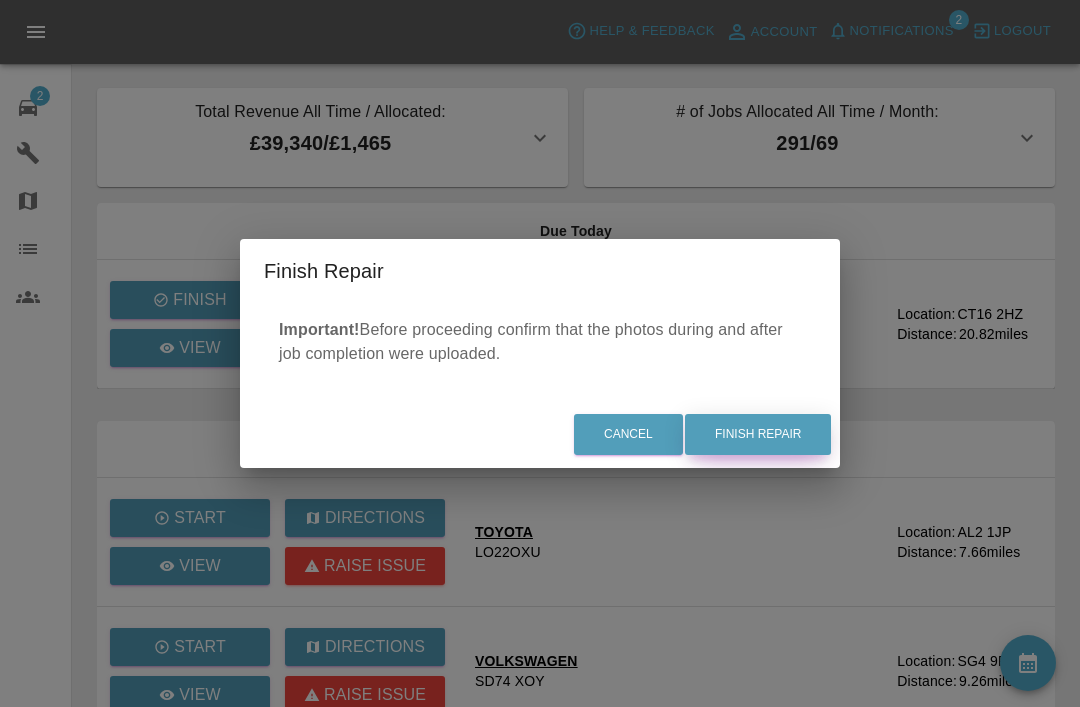 click on "Finish Repair" at bounding box center (758, 434) 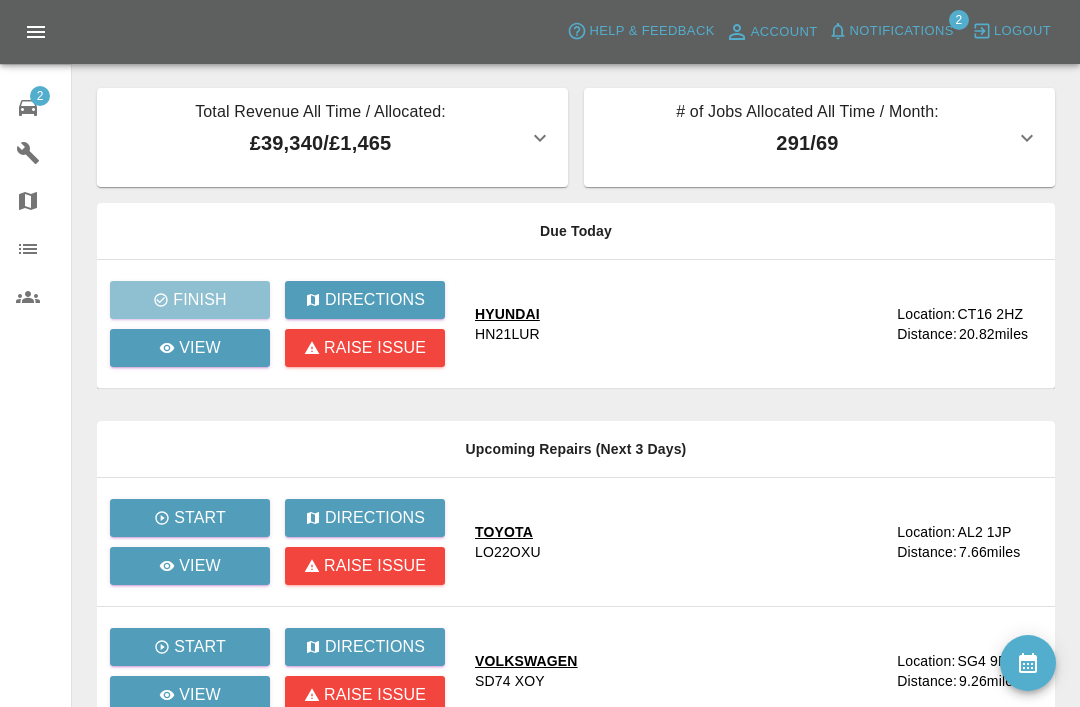 click on "Notifications" at bounding box center [891, 31] 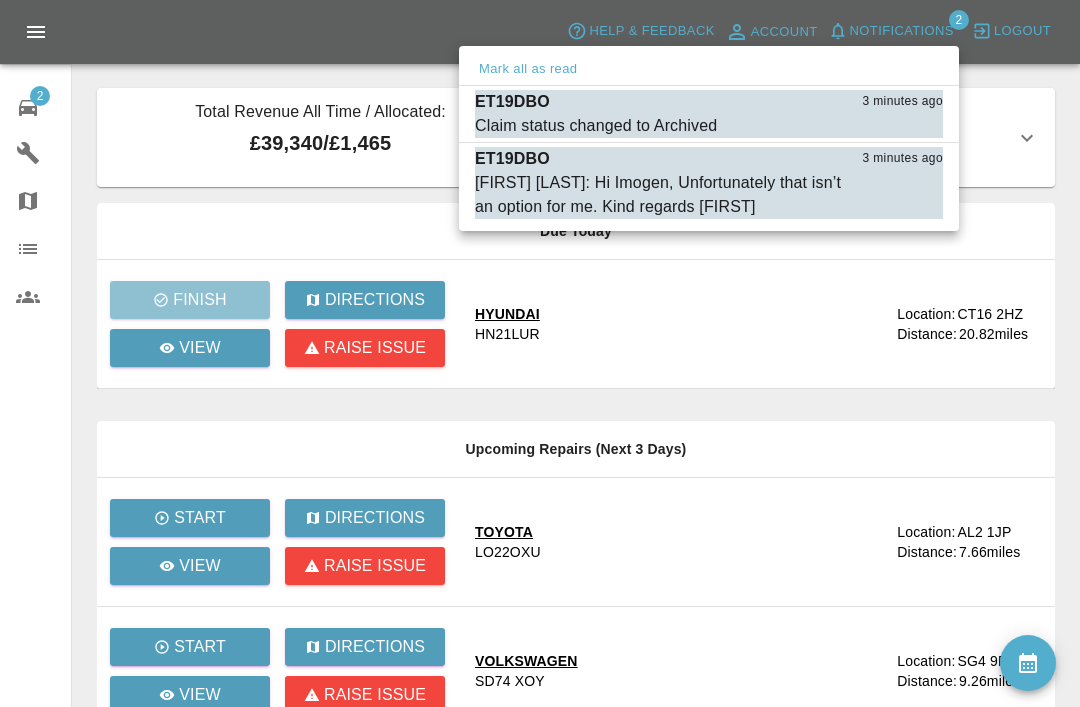 click on "[FIRST] [LAST]: Hi Imogen,
Unfortunately that isn’t an option for me.
Kind regards
[FIRST]" at bounding box center (659, 195) 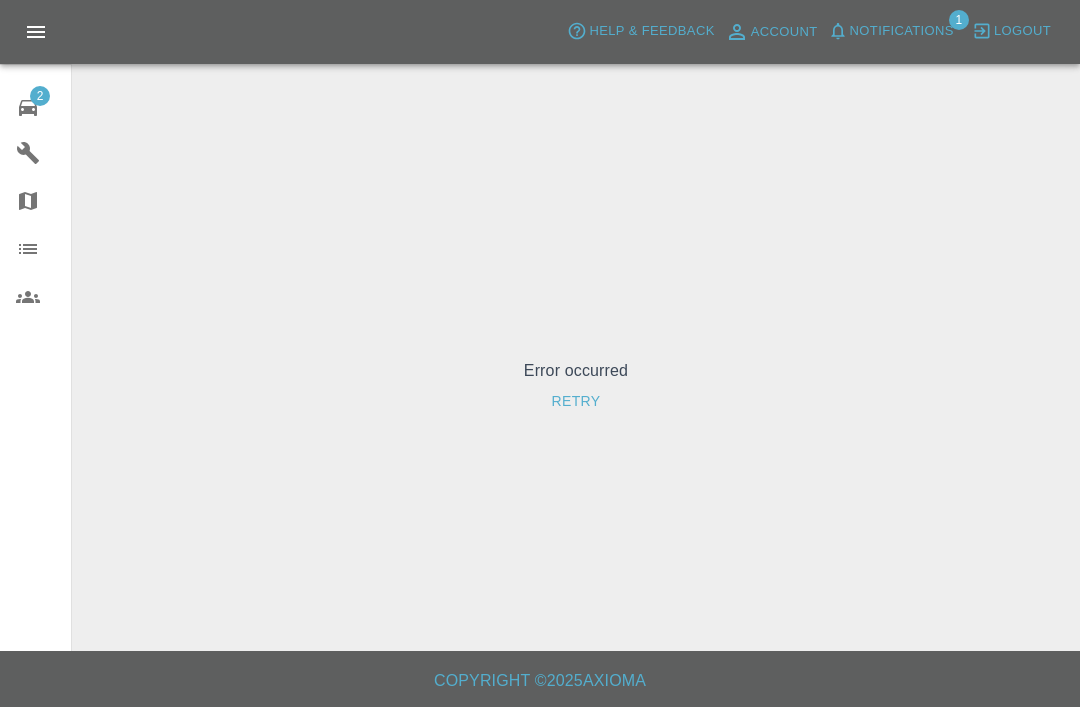 click on "Notifications" at bounding box center [891, 31] 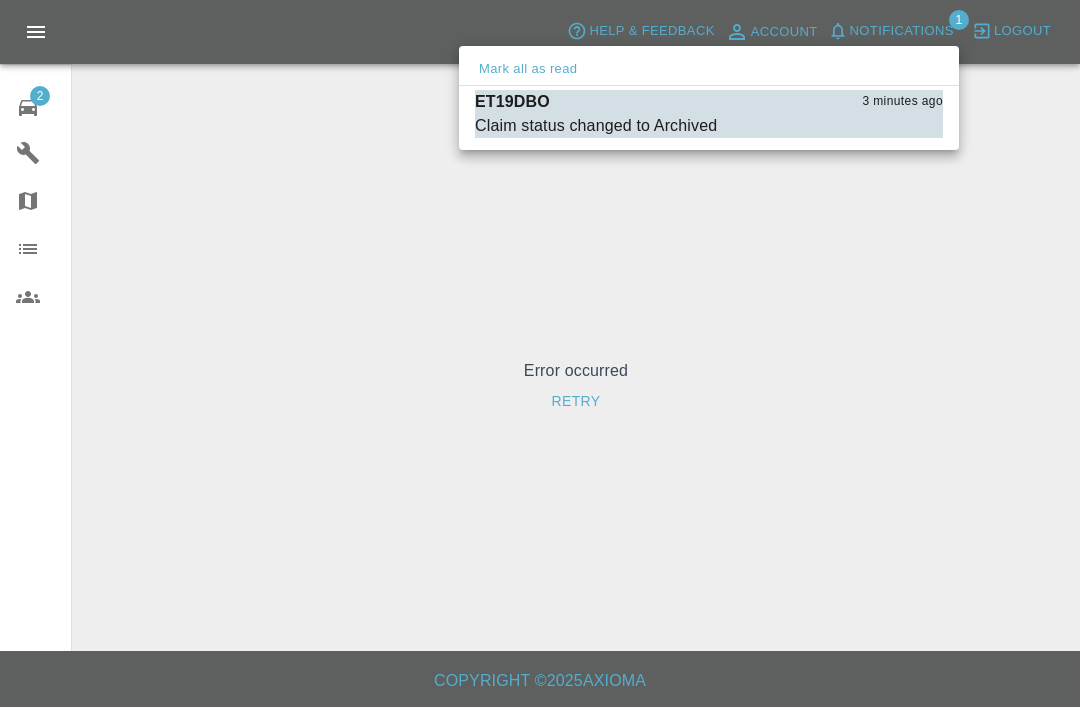 click on "Mark as read" at bounding box center (899, 126) 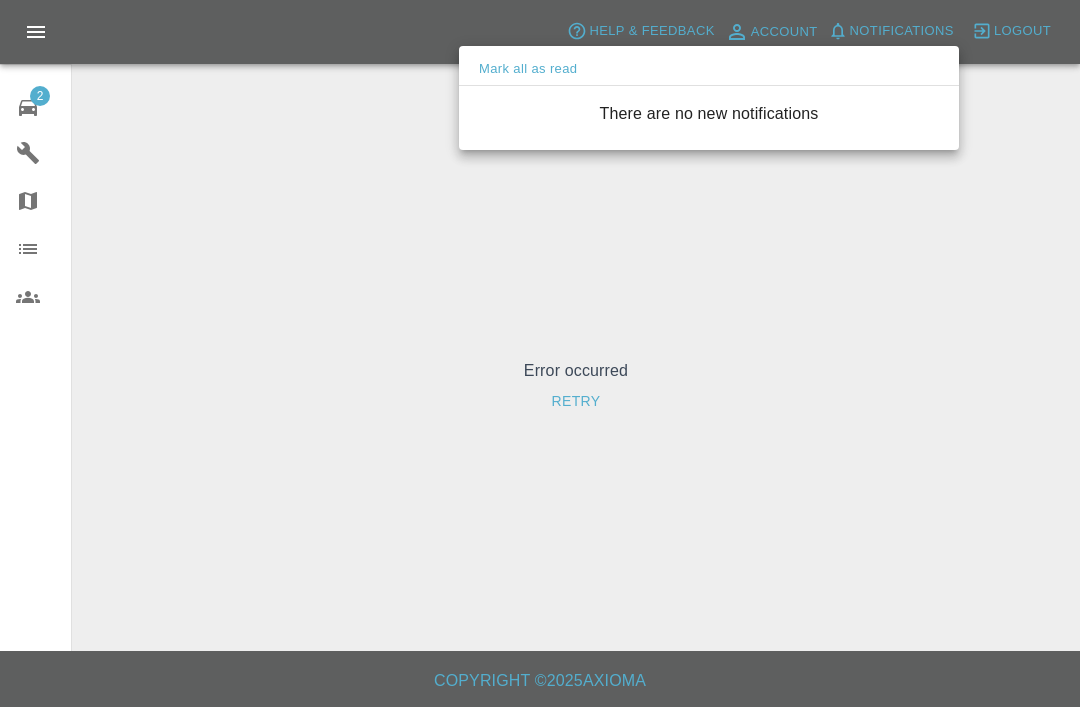 click at bounding box center [540, 353] 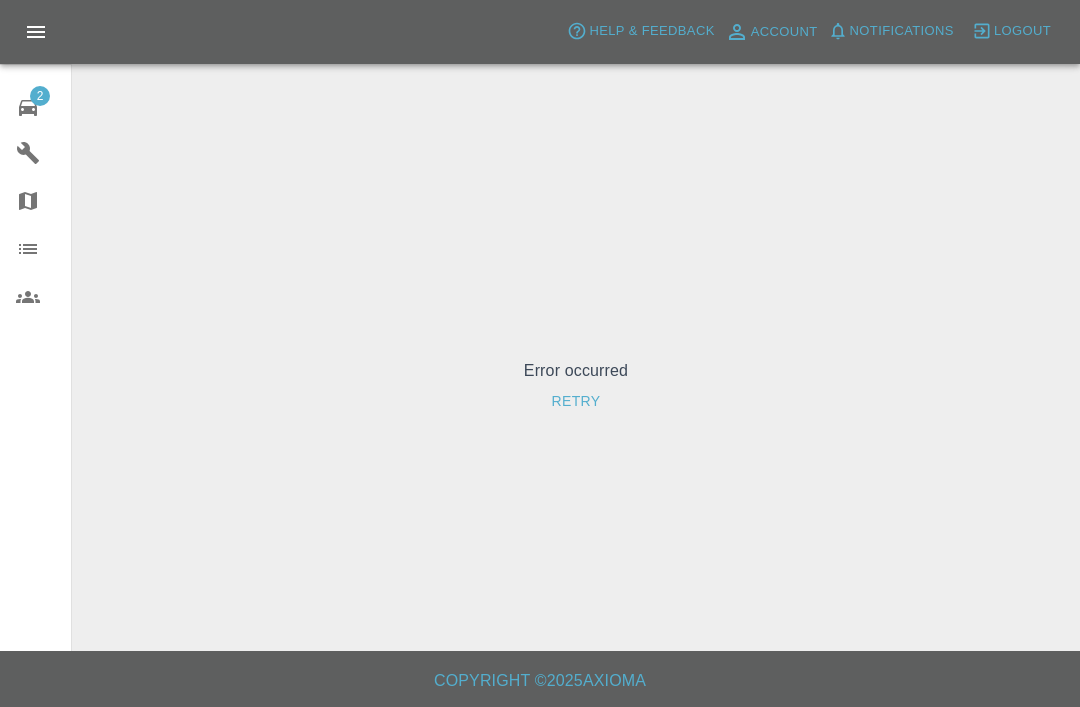 click 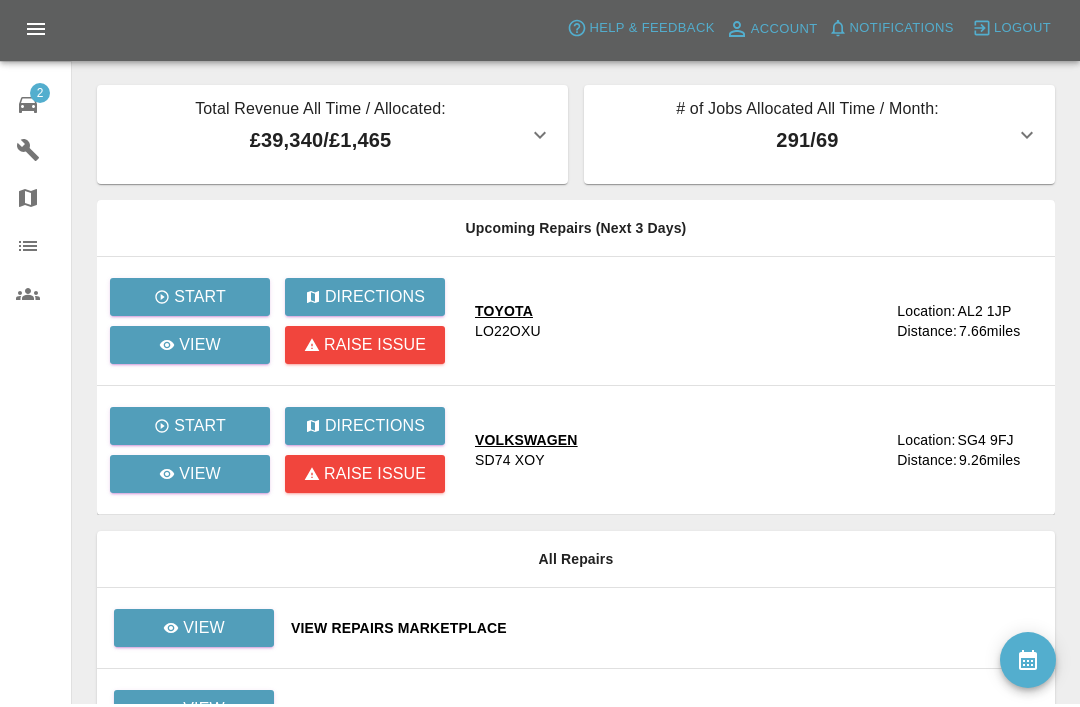 scroll, scrollTop: 62, scrollLeft: 0, axis: vertical 